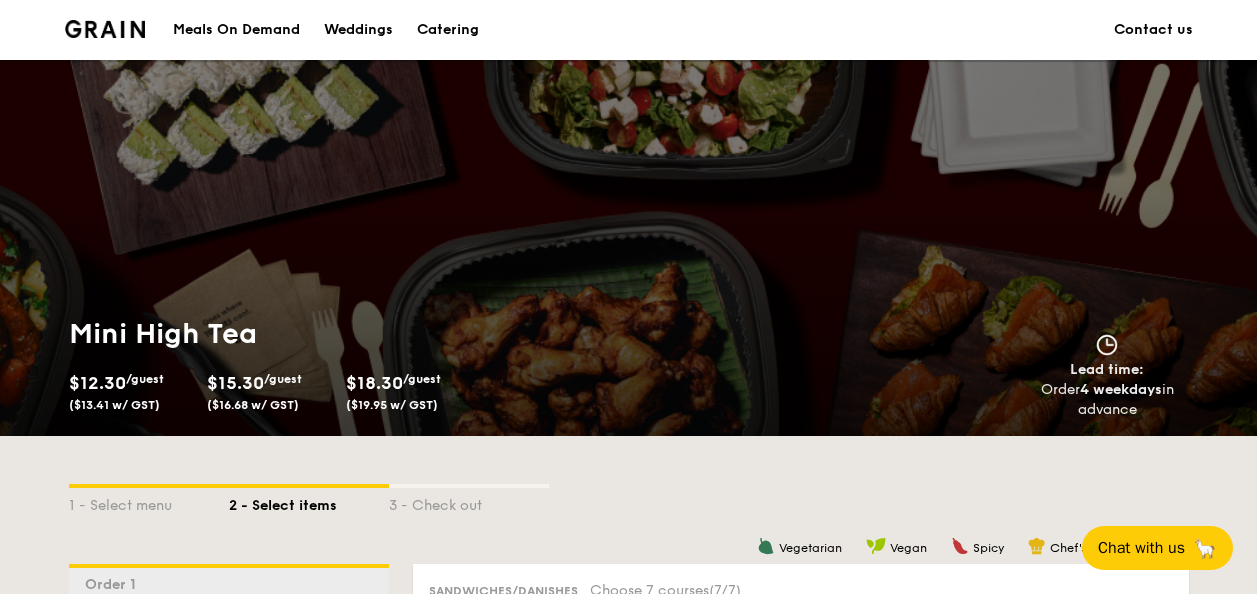 scroll, scrollTop: 200, scrollLeft: 0, axis: vertical 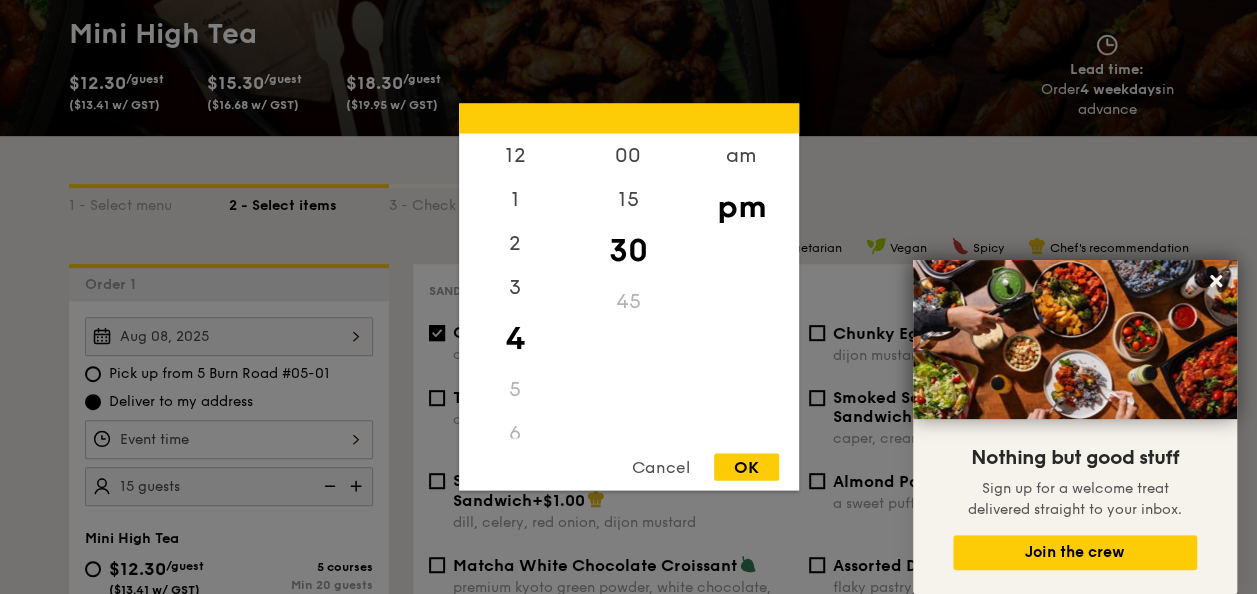 click on "12 1 2 3 4 5 6 7 8 9 10 11   00 15 30 45   am   pm   Cancel   OK" at bounding box center (229, 439) 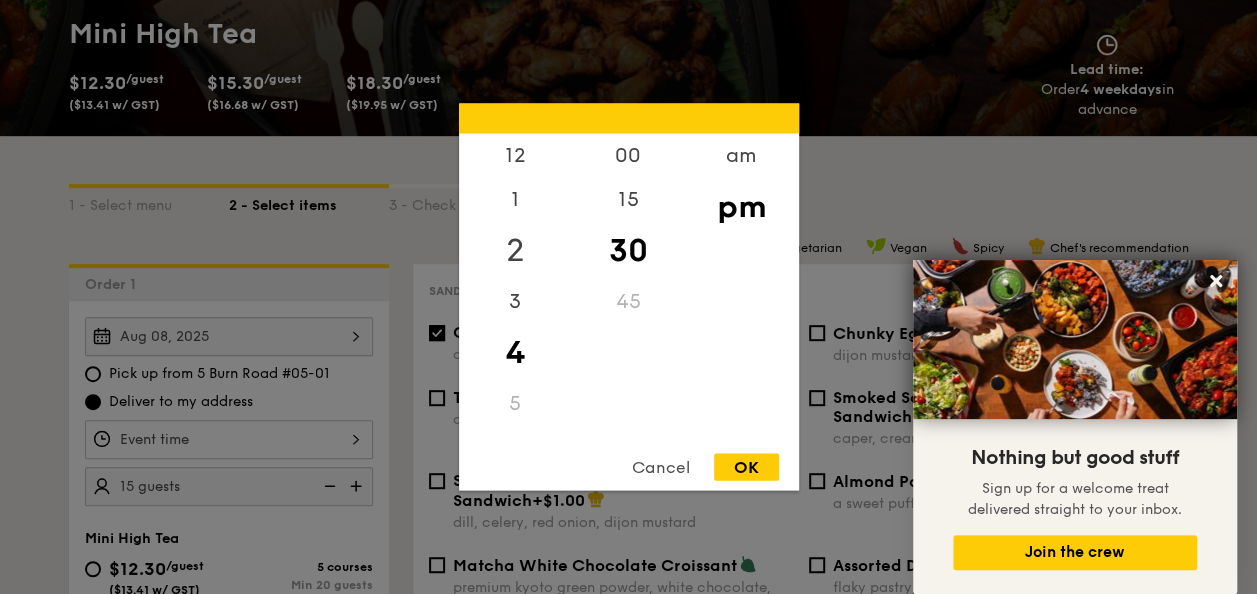 click on "2" at bounding box center (515, 251) 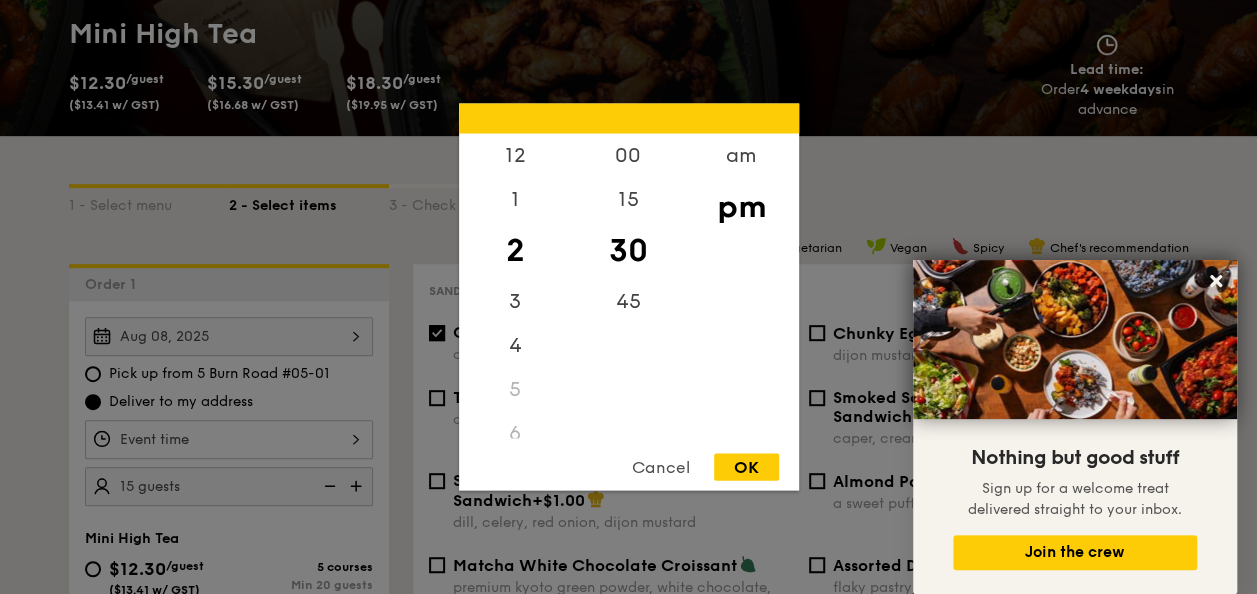 click on "OK" at bounding box center [746, 467] 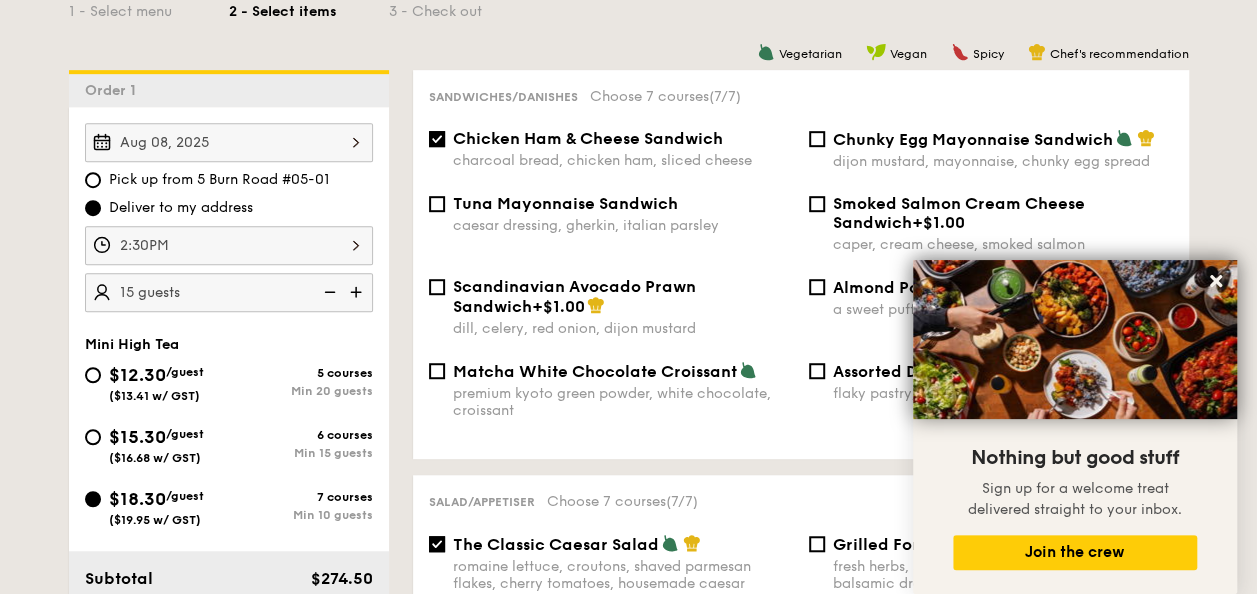 scroll, scrollTop: 500, scrollLeft: 0, axis: vertical 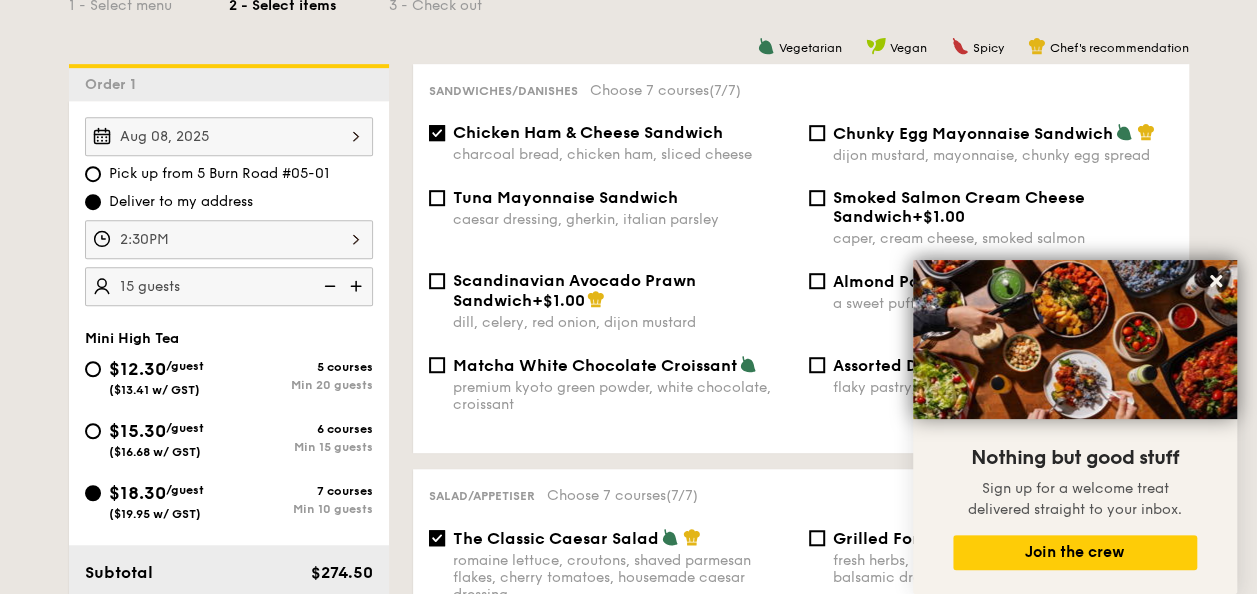 click on "Deliver to my address" at bounding box center [181, 202] 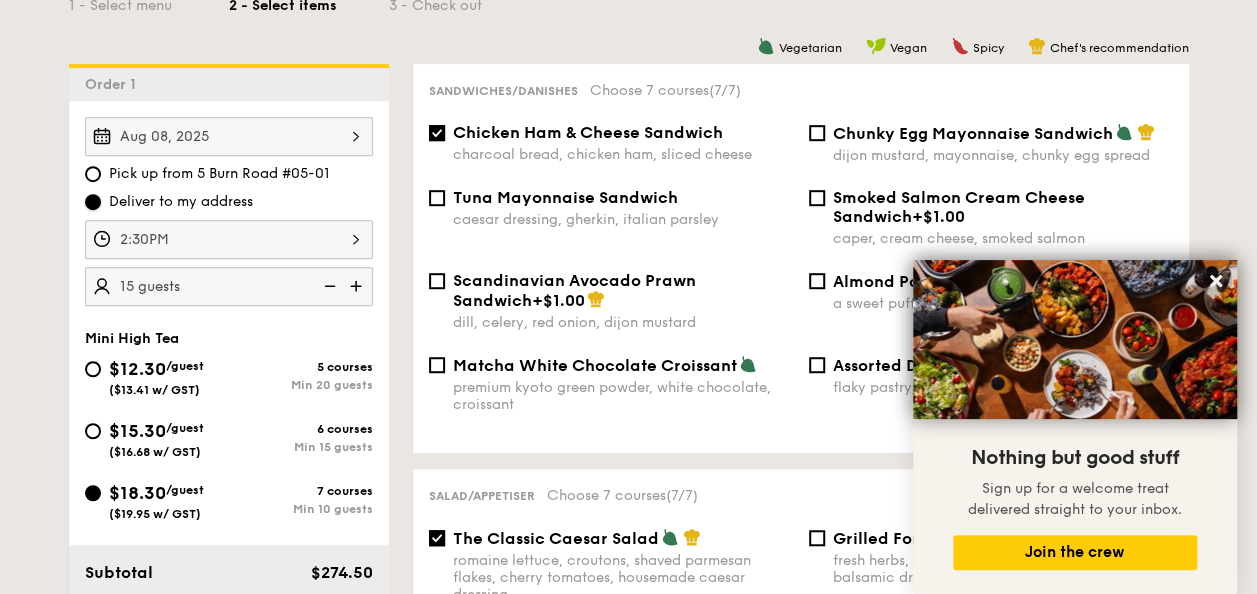 click on "Deliver to my address" at bounding box center [93, 202] 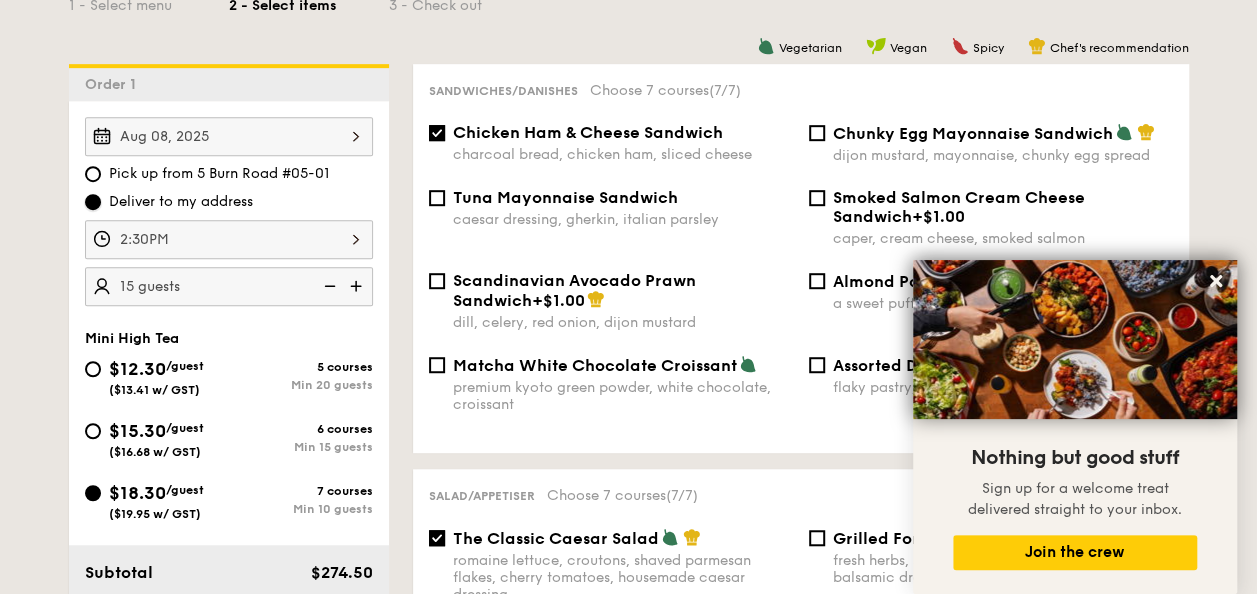 scroll, scrollTop: 800, scrollLeft: 0, axis: vertical 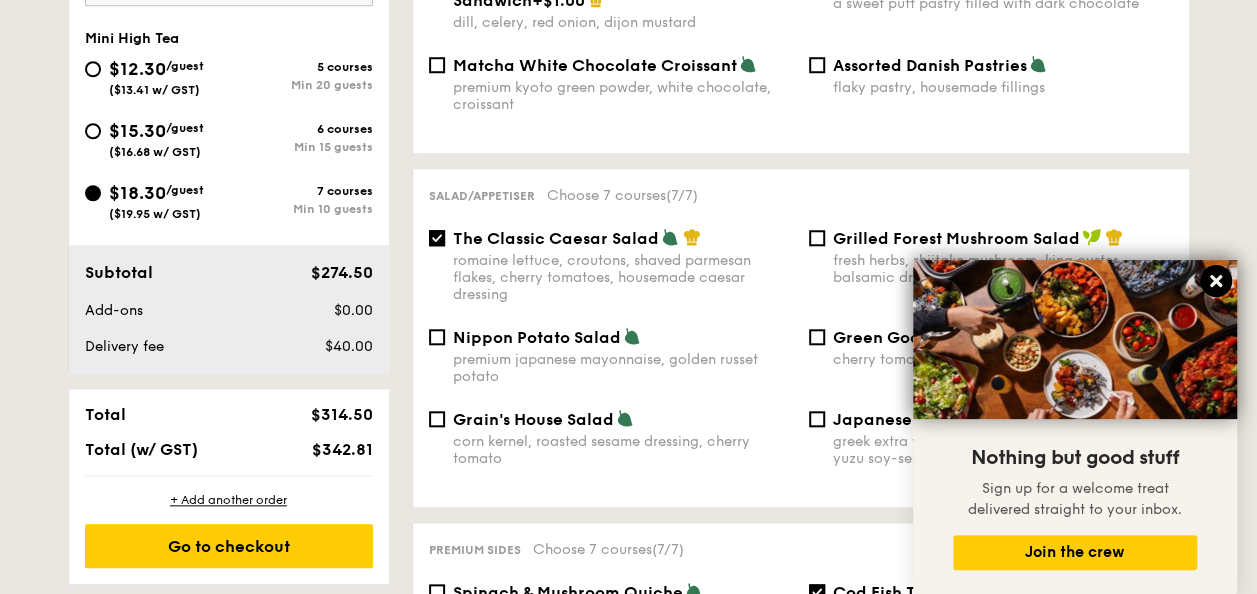 click 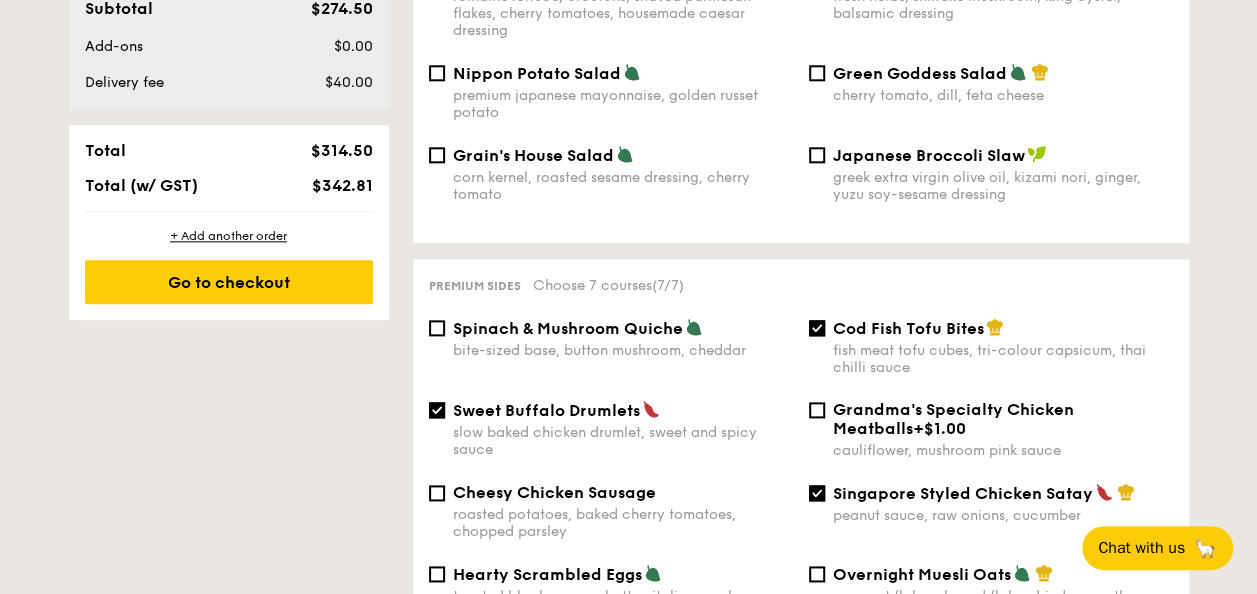scroll, scrollTop: 1000, scrollLeft: 0, axis: vertical 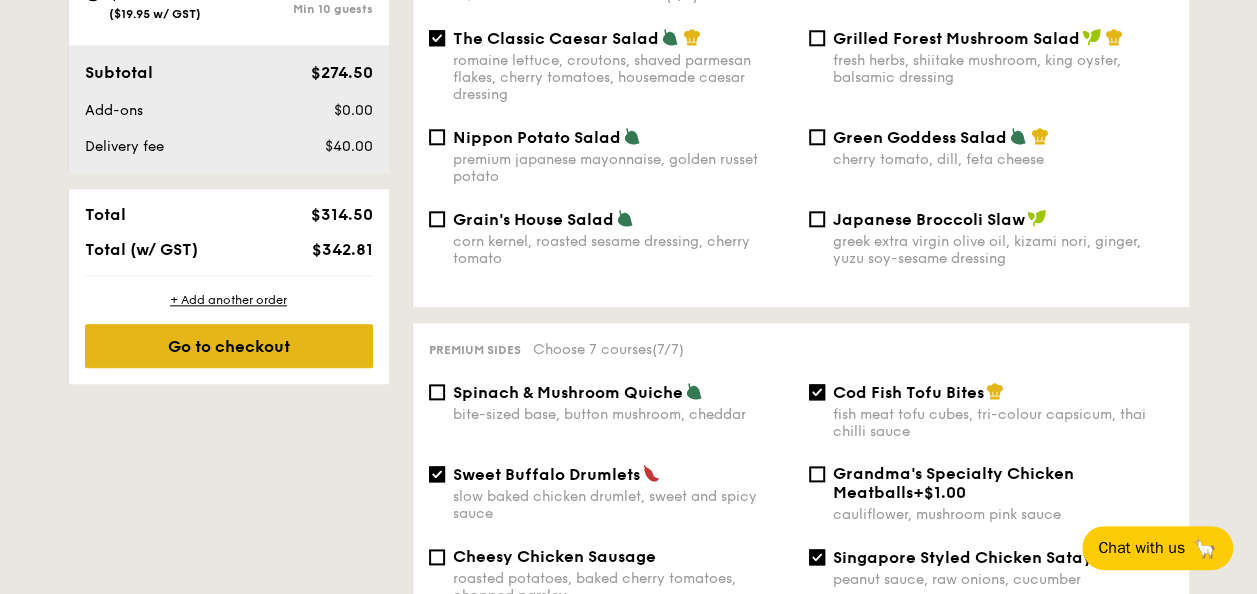 click on "Go to checkout" at bounding box center [229, 346] 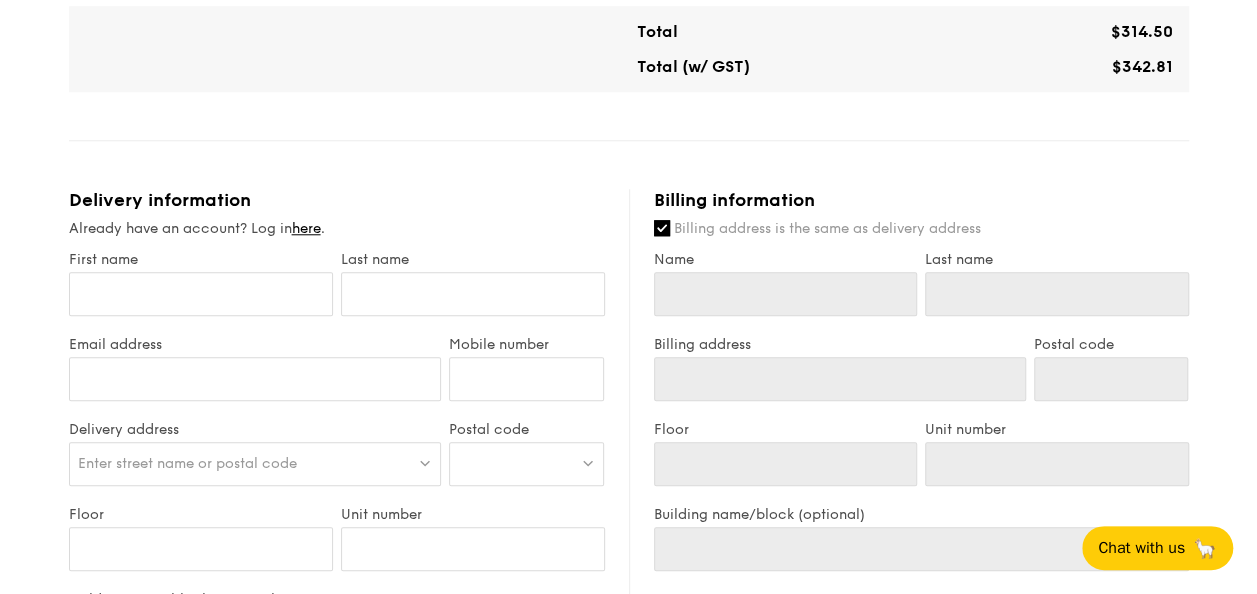 scroll, scrollTop: 900, scrollLeft: 0, axis: vertical 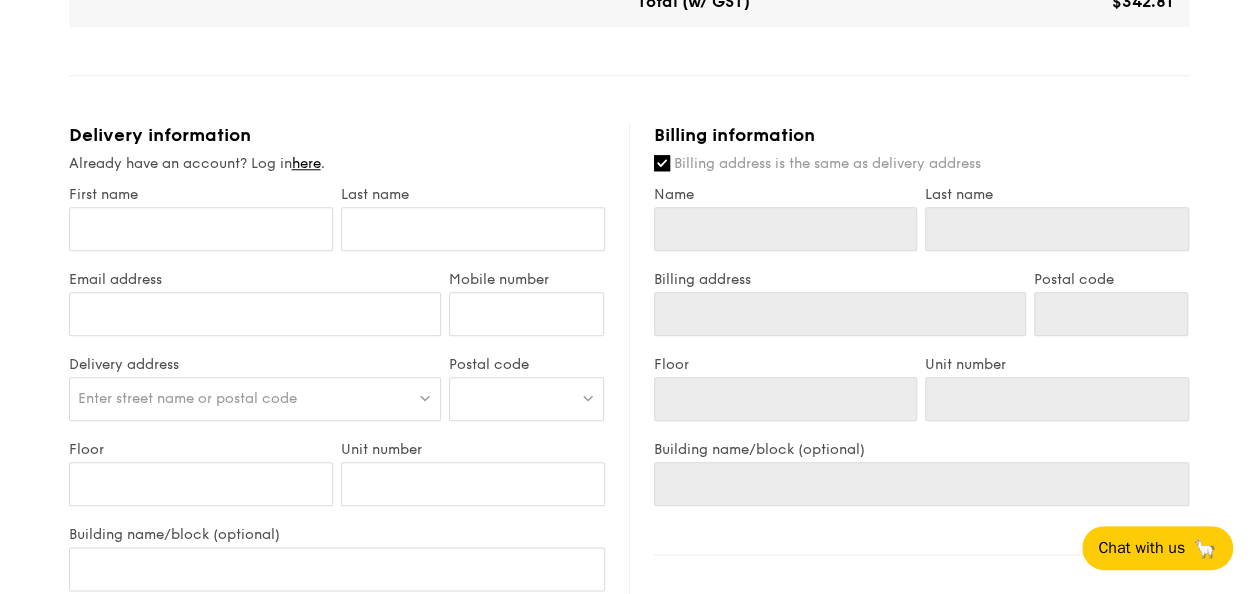 click on "First name" at bounding box center (201, 228) 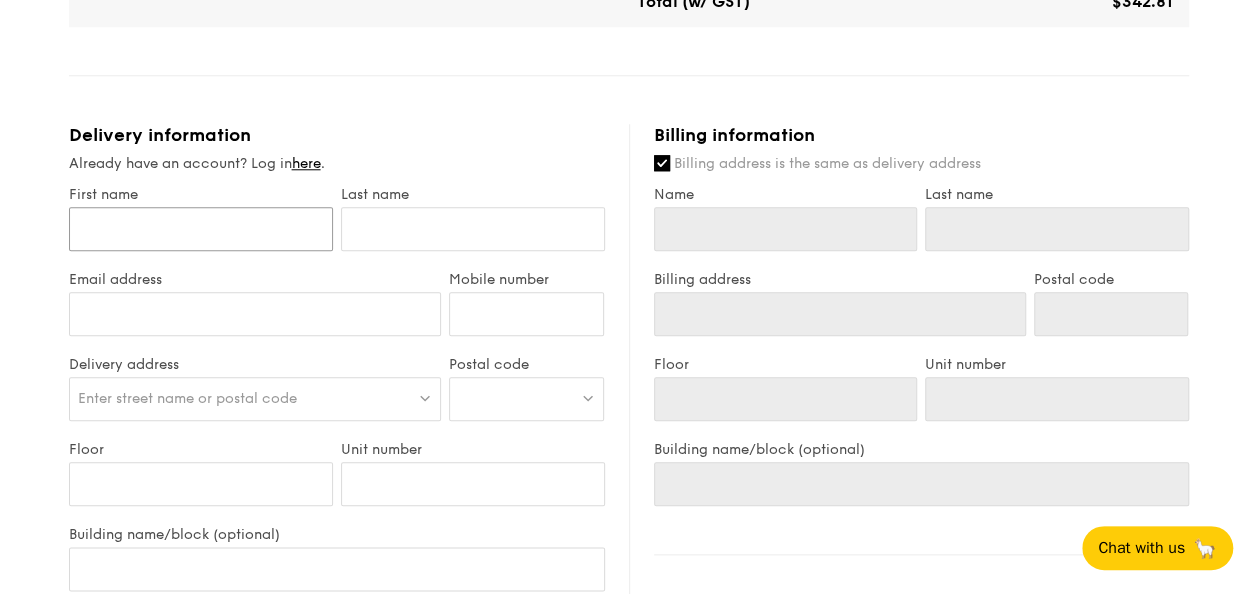 click on "First name" at bounding box center [201, 229] 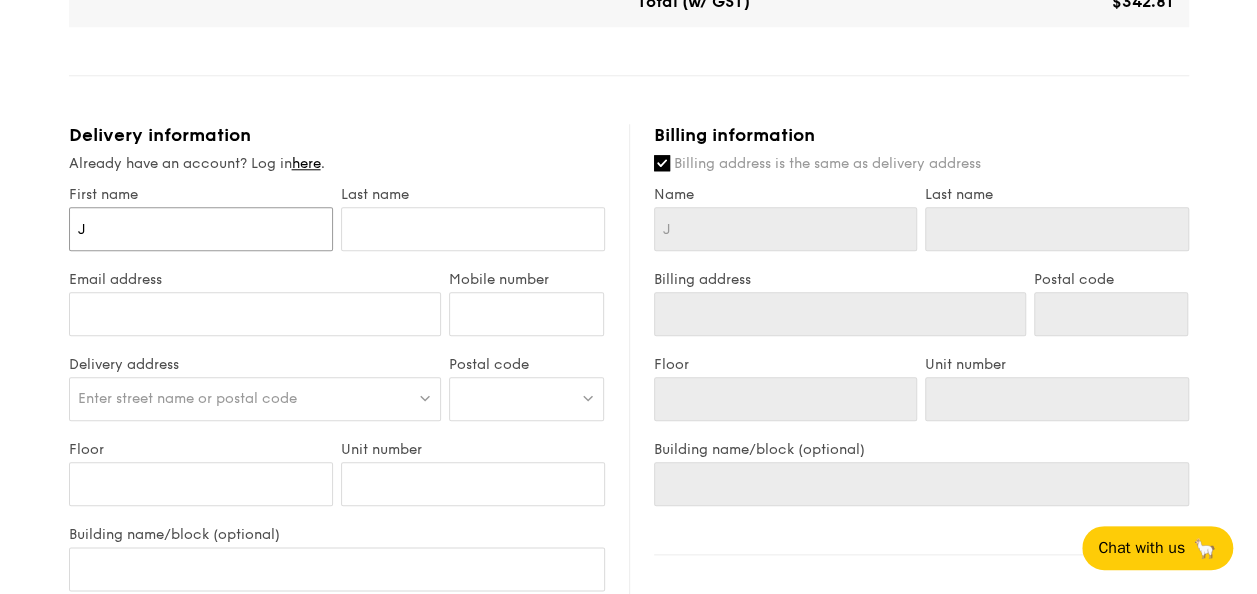 type on "[FIRST]" 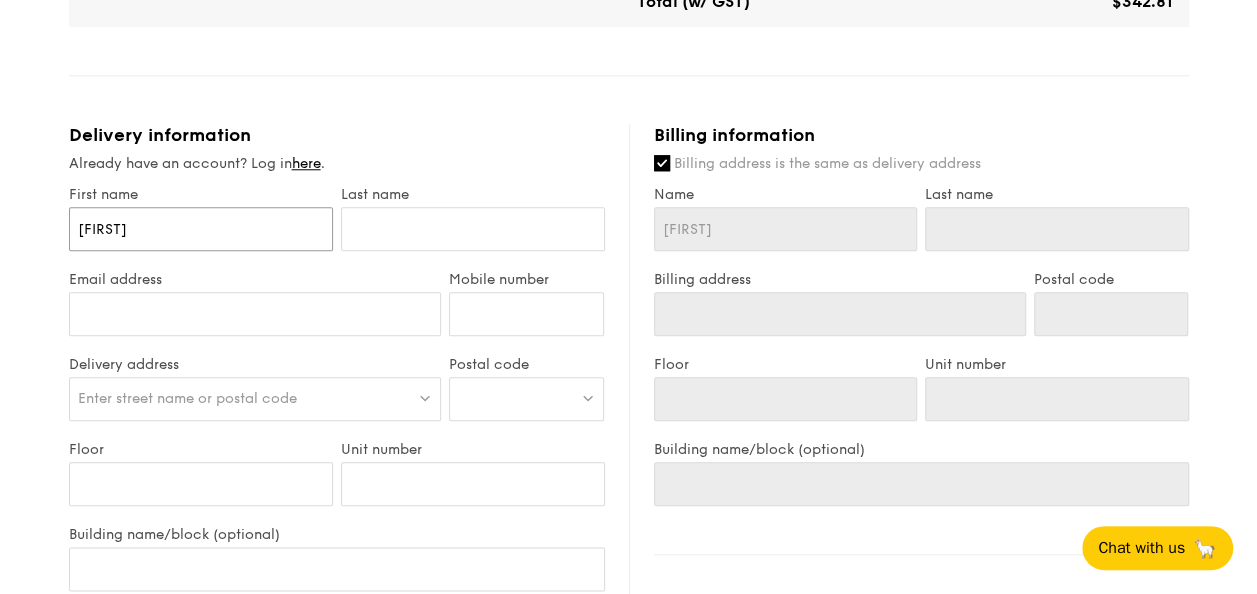 type on "[FIRST]" 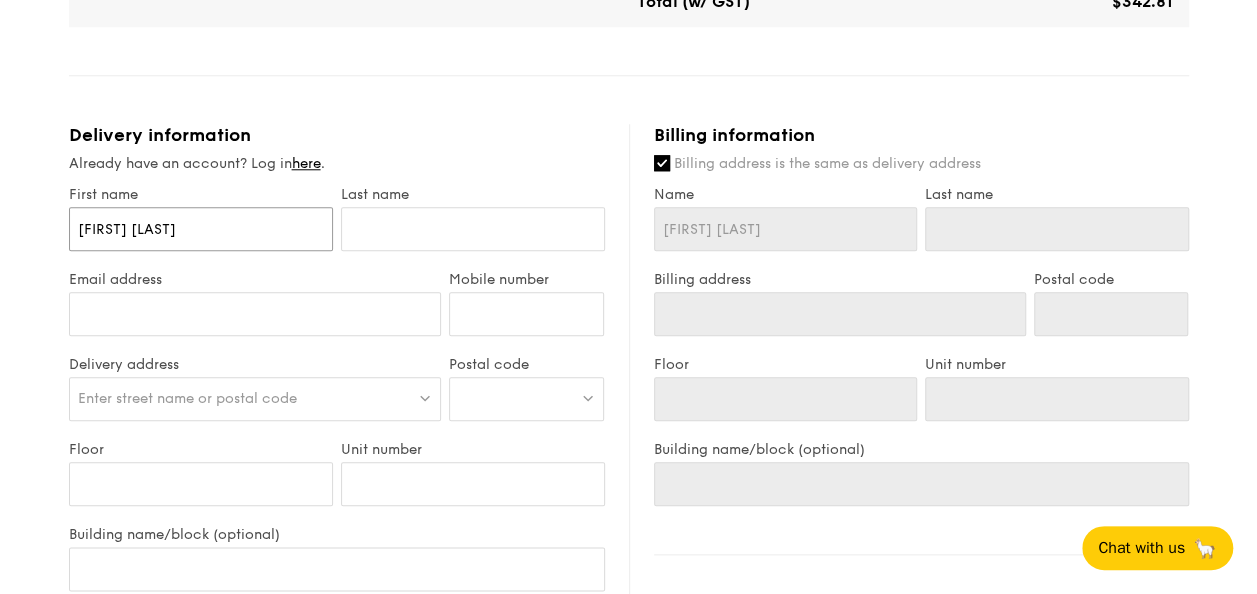 type on "[FIRST] [LAST]" 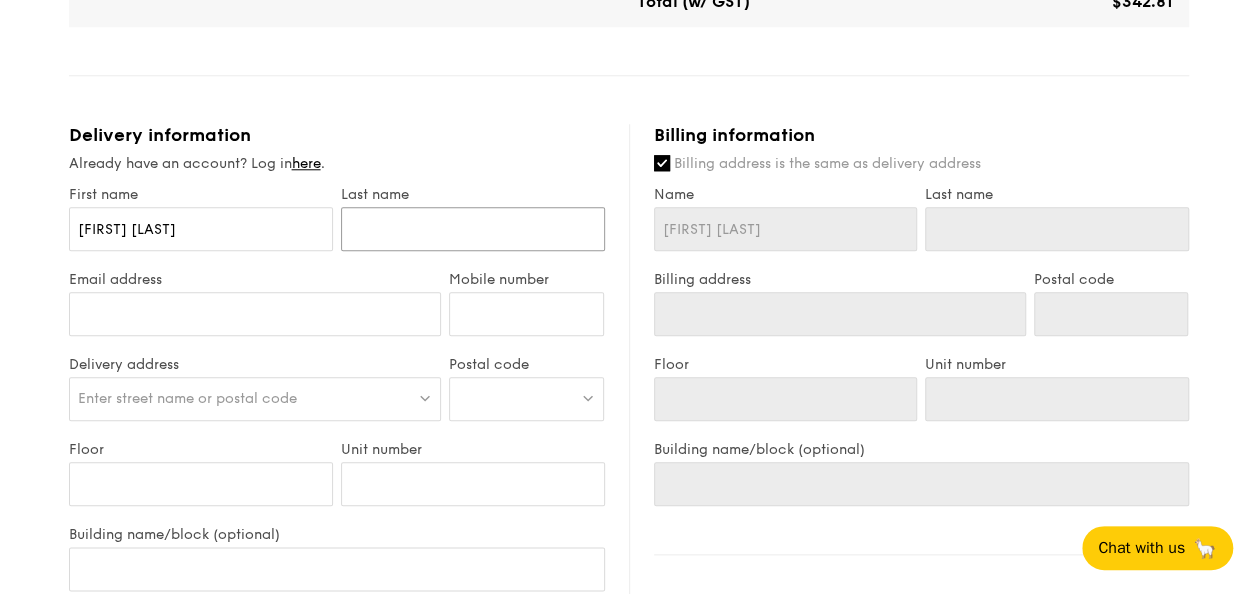 click at bounding box center (473, 229) 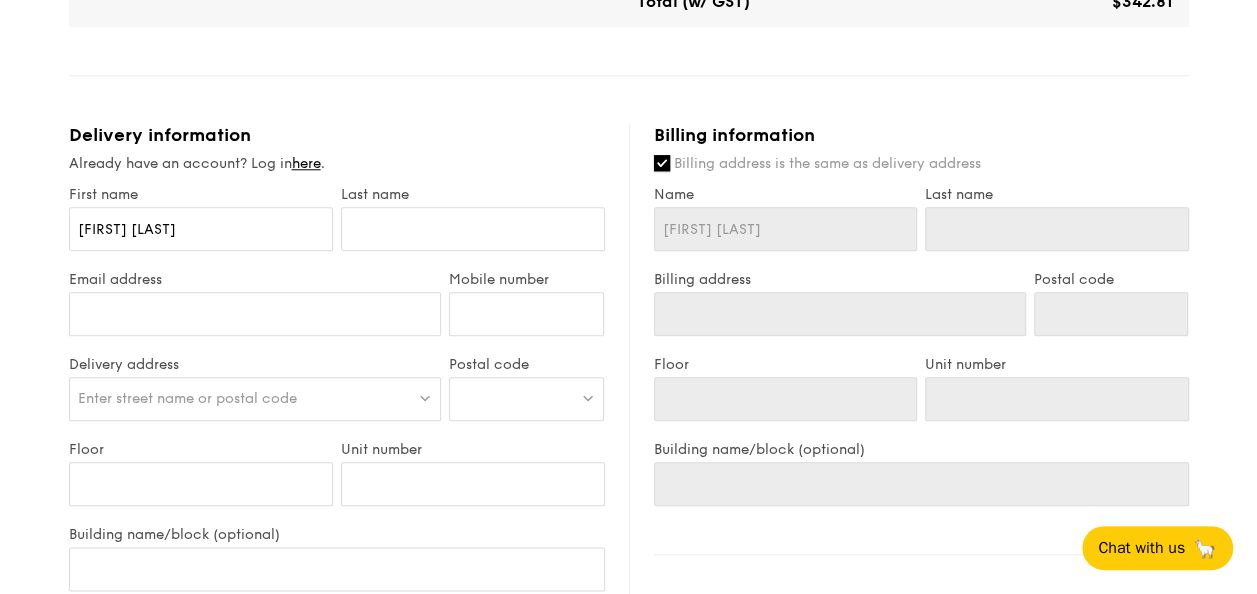 click on "Billing address is the same as delivery address" at bounding box center (662, 163) 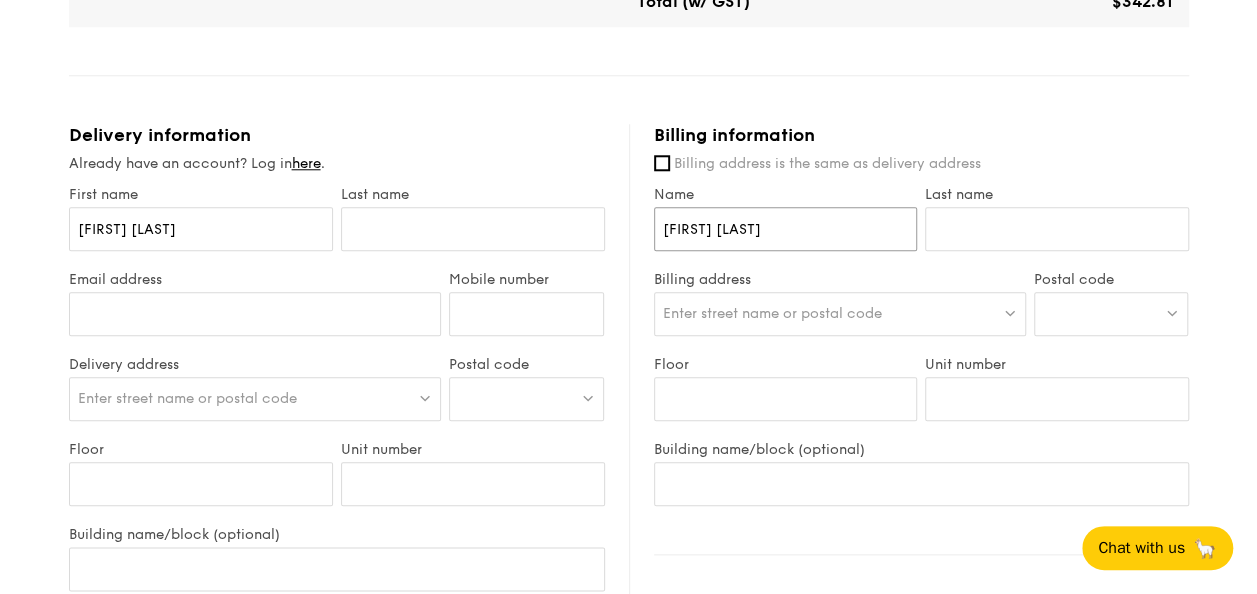 drag, startPoint x: 767, startPoint y: 228, endPoint x: 661, endPoint y: 266, distance: 112.60551 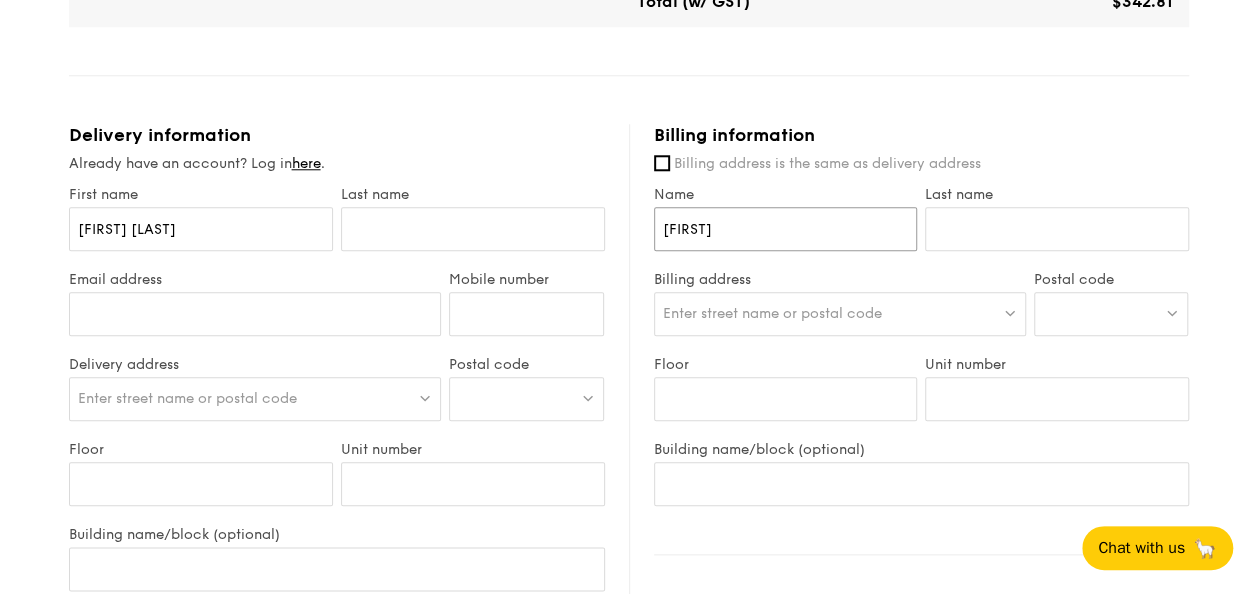 type on "[FIRST]" 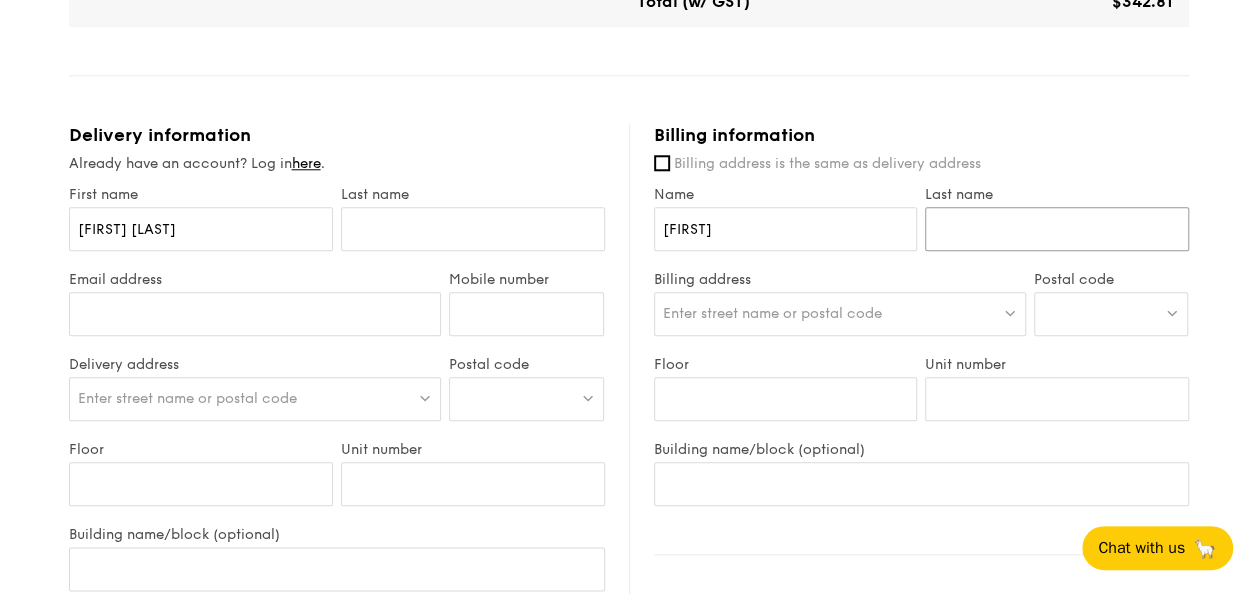 click on "Last name" at bounding box center (1057, 229) 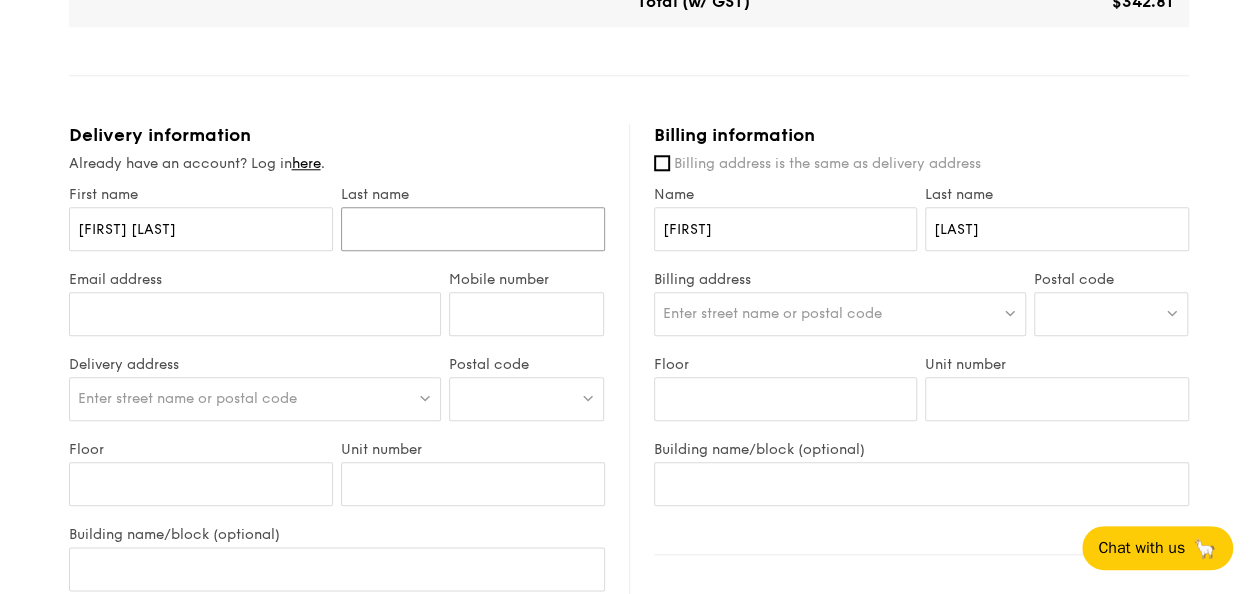 click at bounding box center (473, 229) 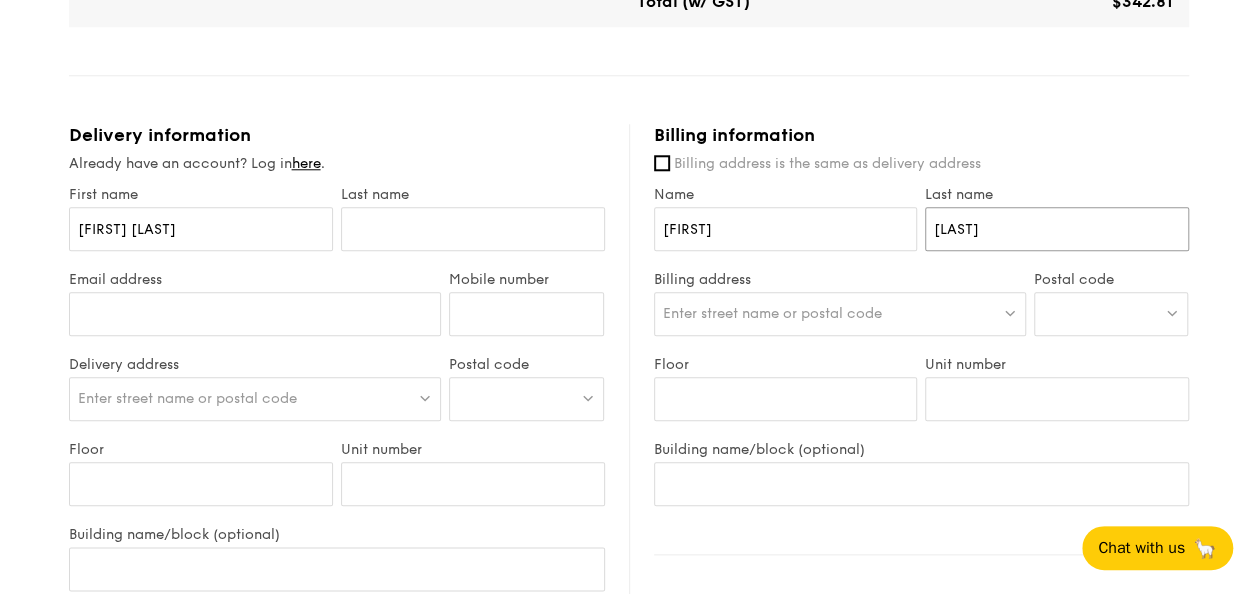 click on "[LAST]" at bounding box center [1057, 229] 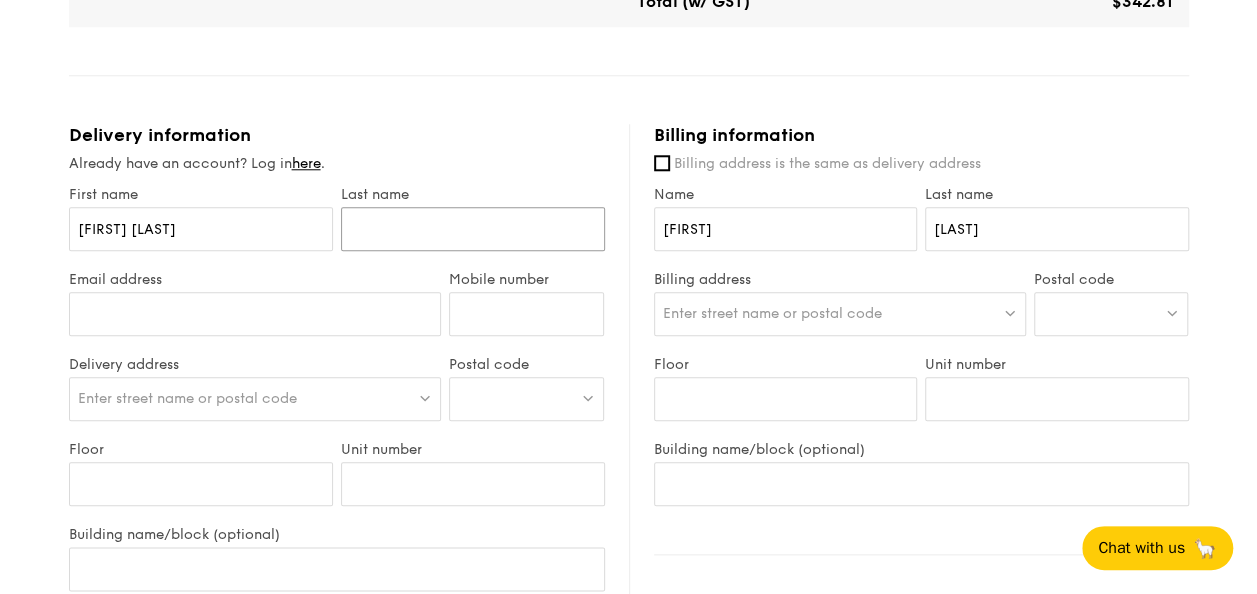 click at bounding box center [473, 229] 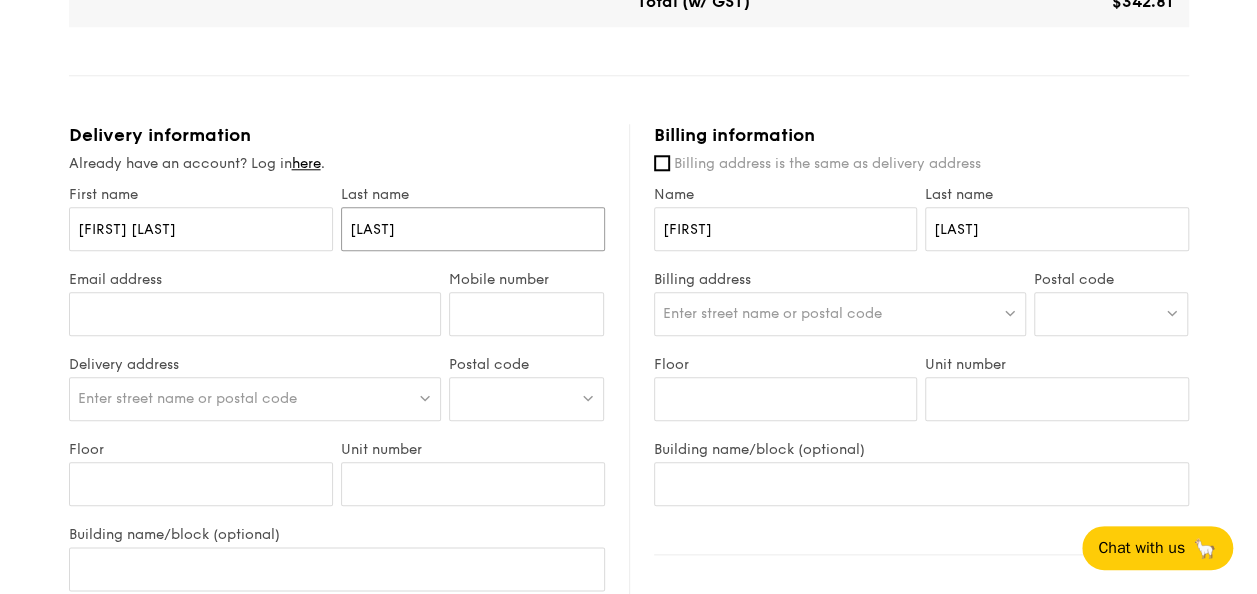 type on "[LAST]" 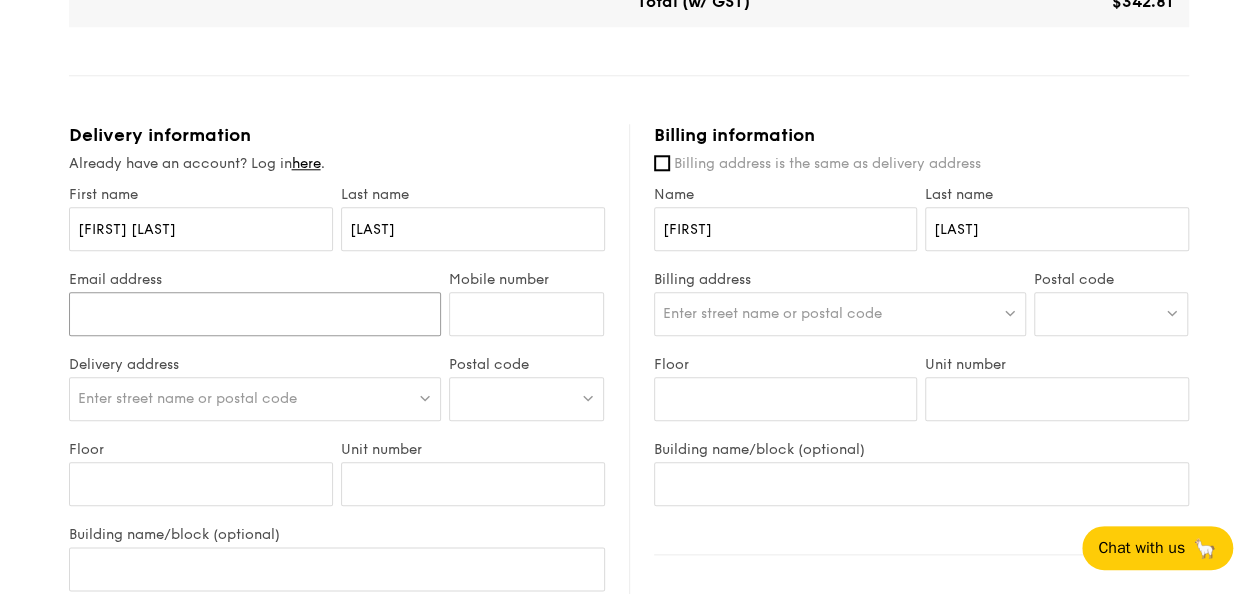 click on "Email address" at bounding box center (255, 314) 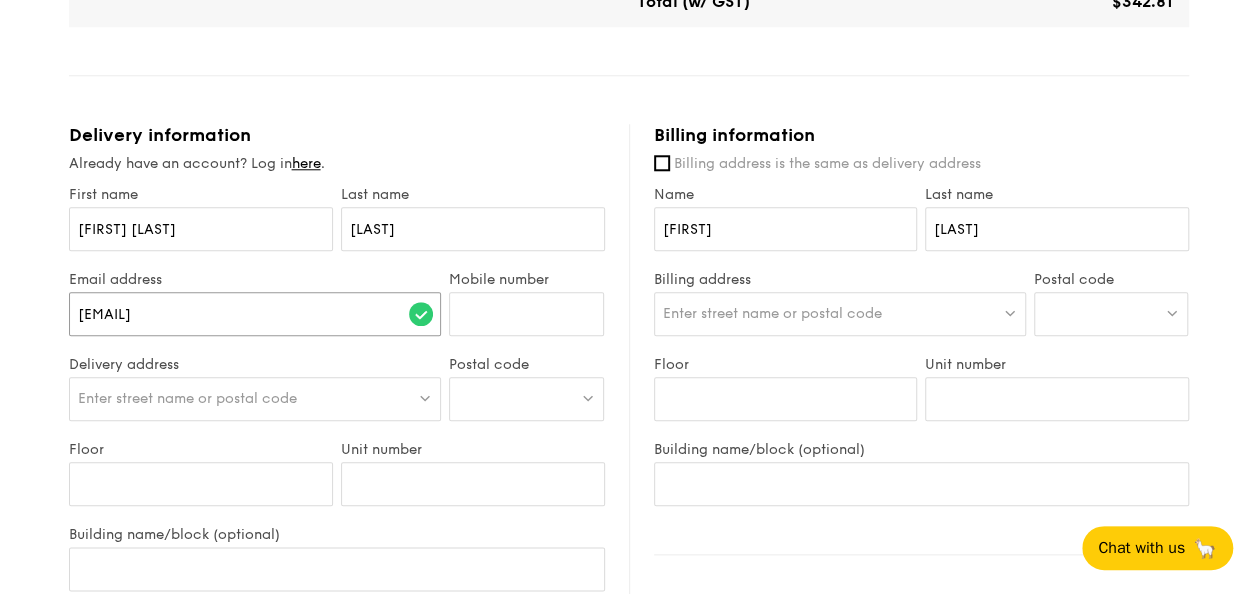 type on "[EMAIL]" 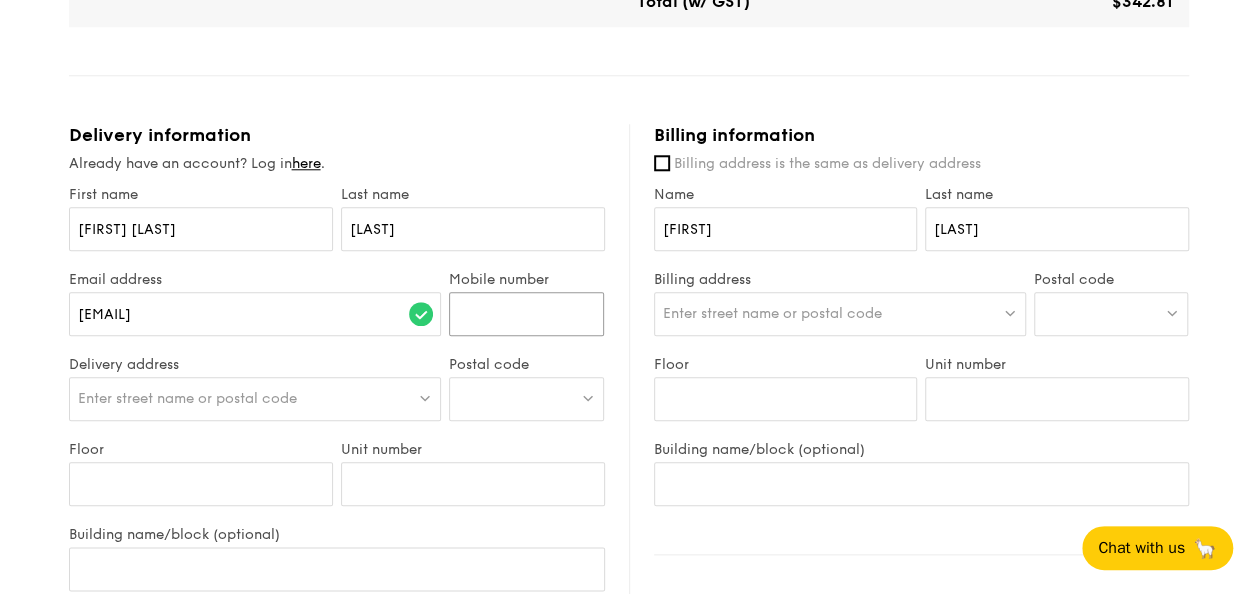 click on "Mobile number" at bounding box center (526, 314) 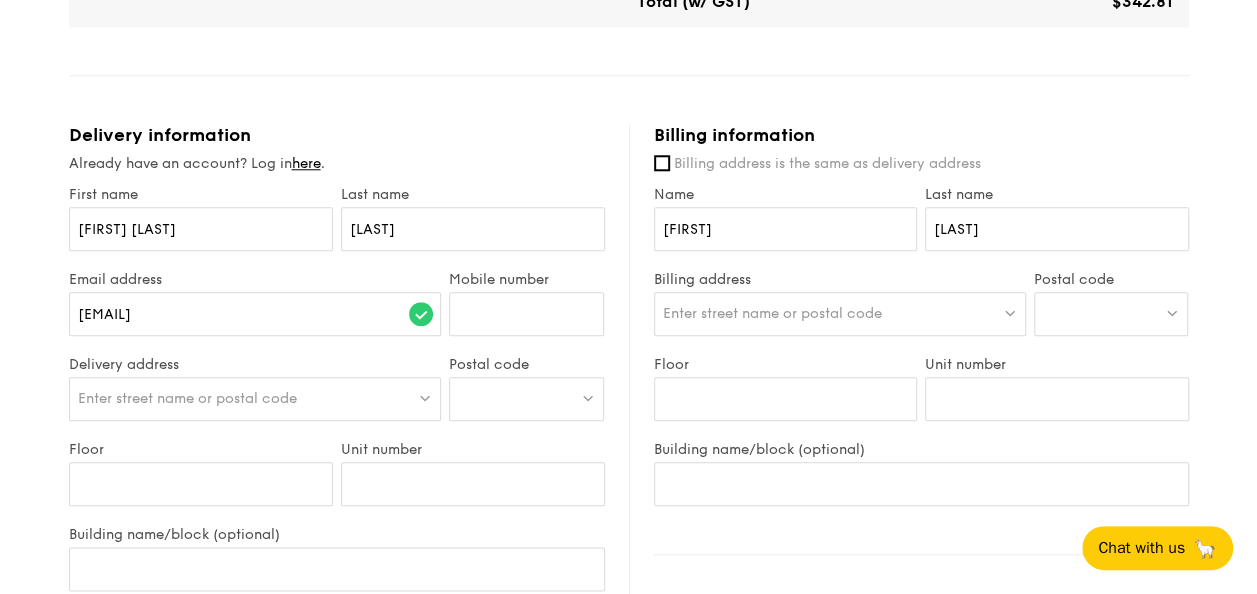 click on "Enter street name or postal code" at bounding box center (187, 398) 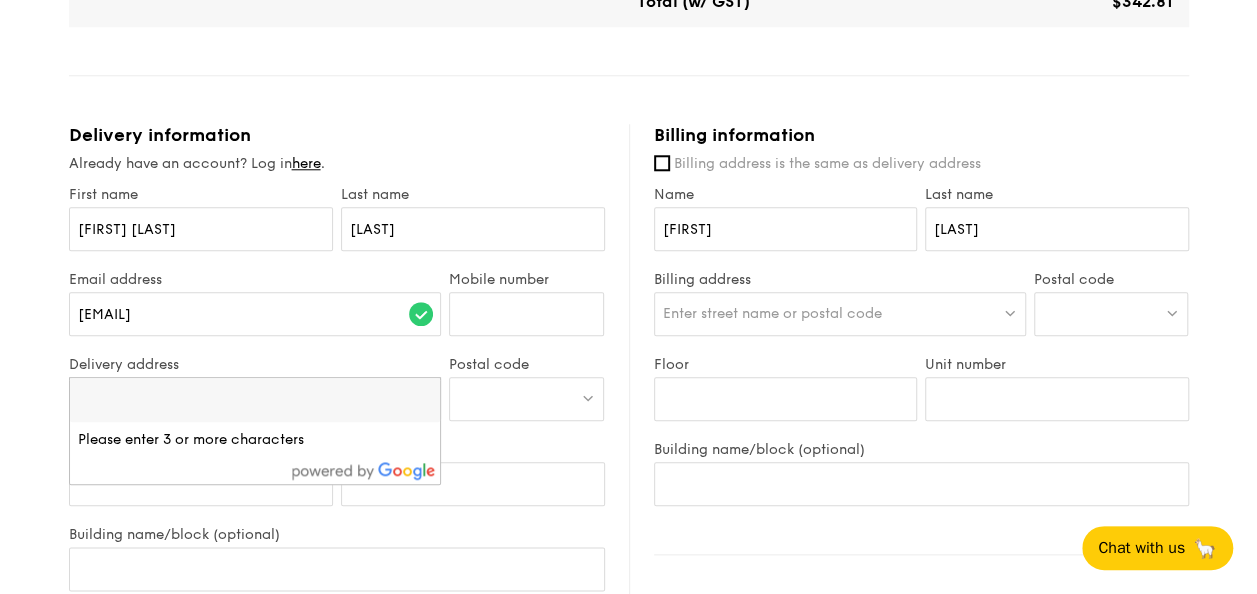 click at bounding box center (255, 400) 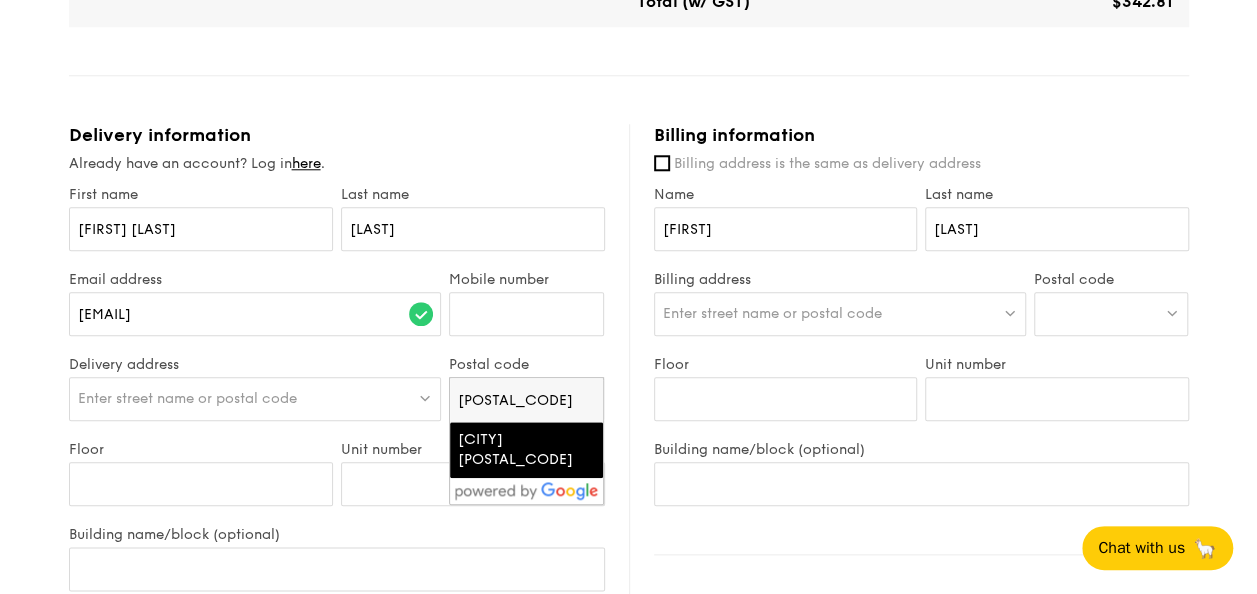 type on "[POSTAL_CODE]" 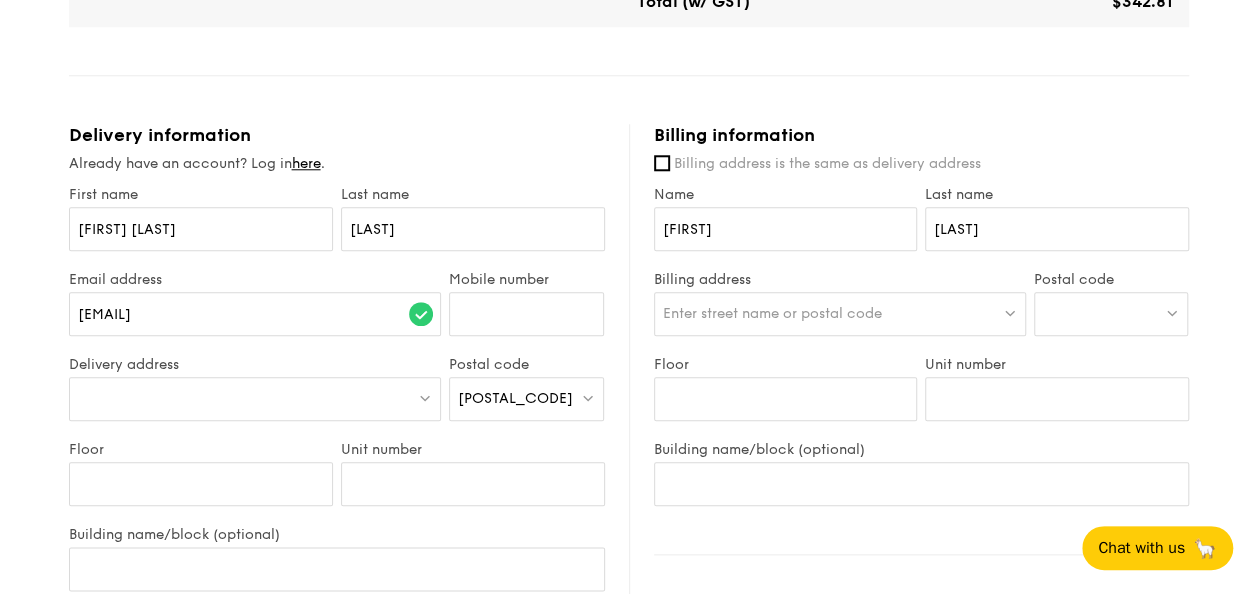 click at bounding box center [255, 399] 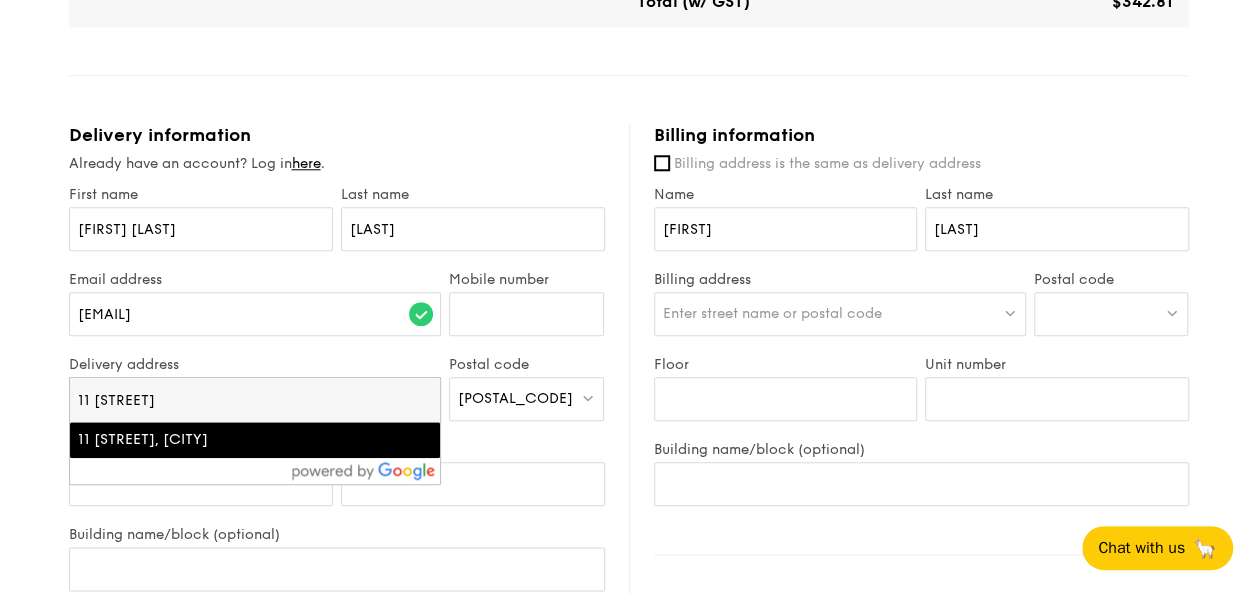 type on "11 [STREET]" 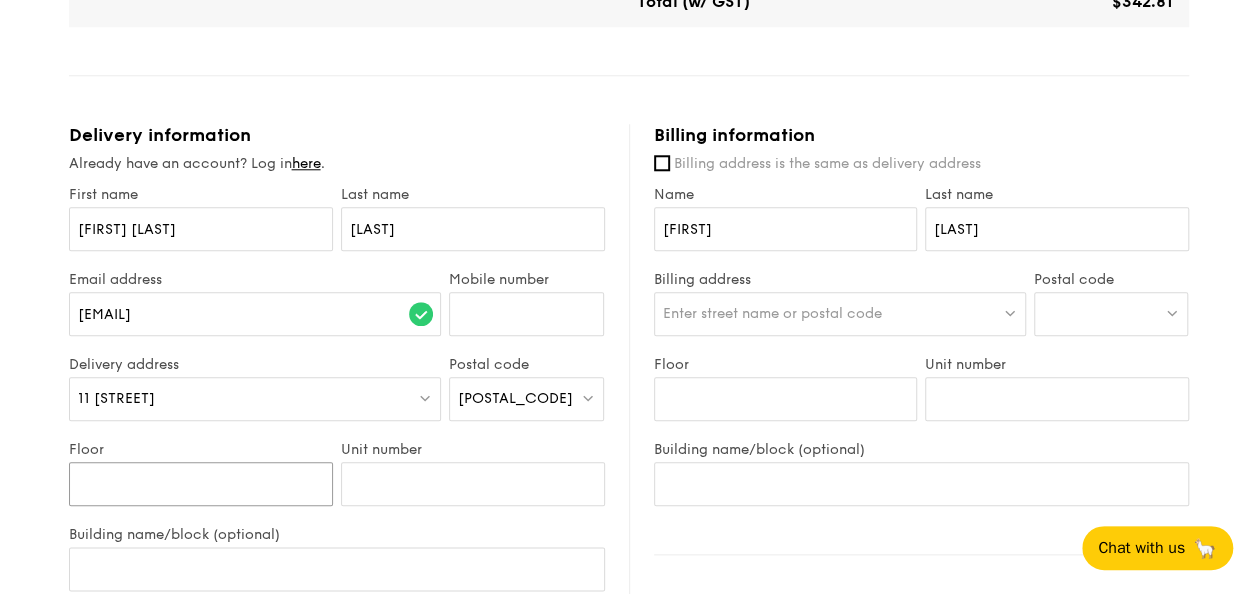 click on "Floor" at bounding box center (201, 484) 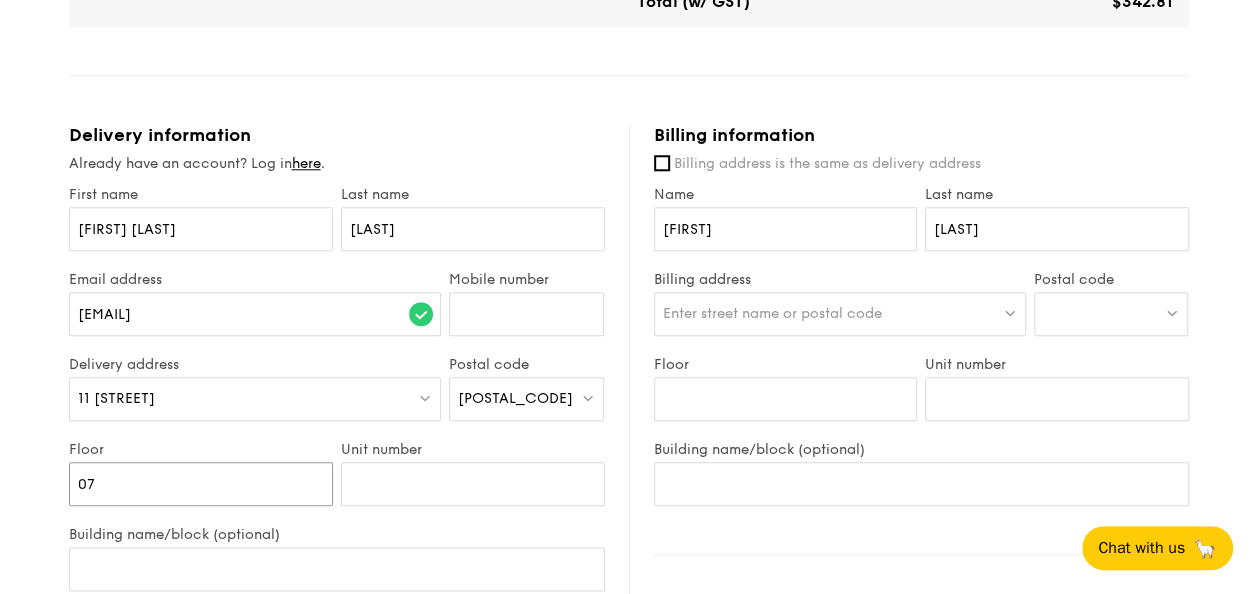 type on "07" 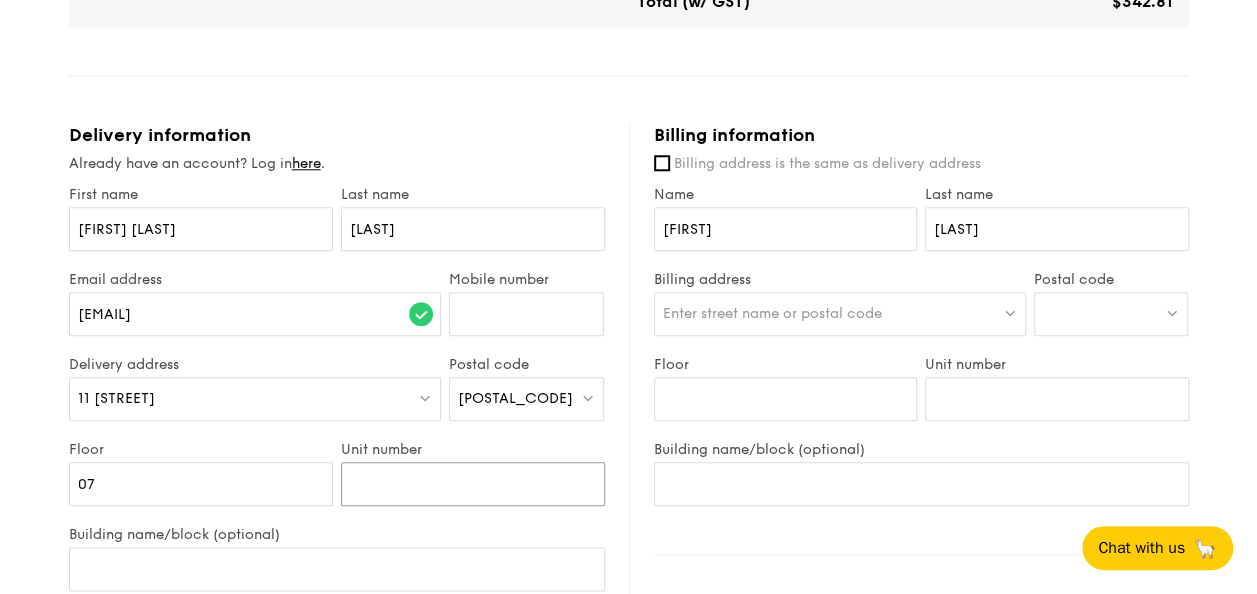 click on "Unit number" at bounding box center [473, 484] 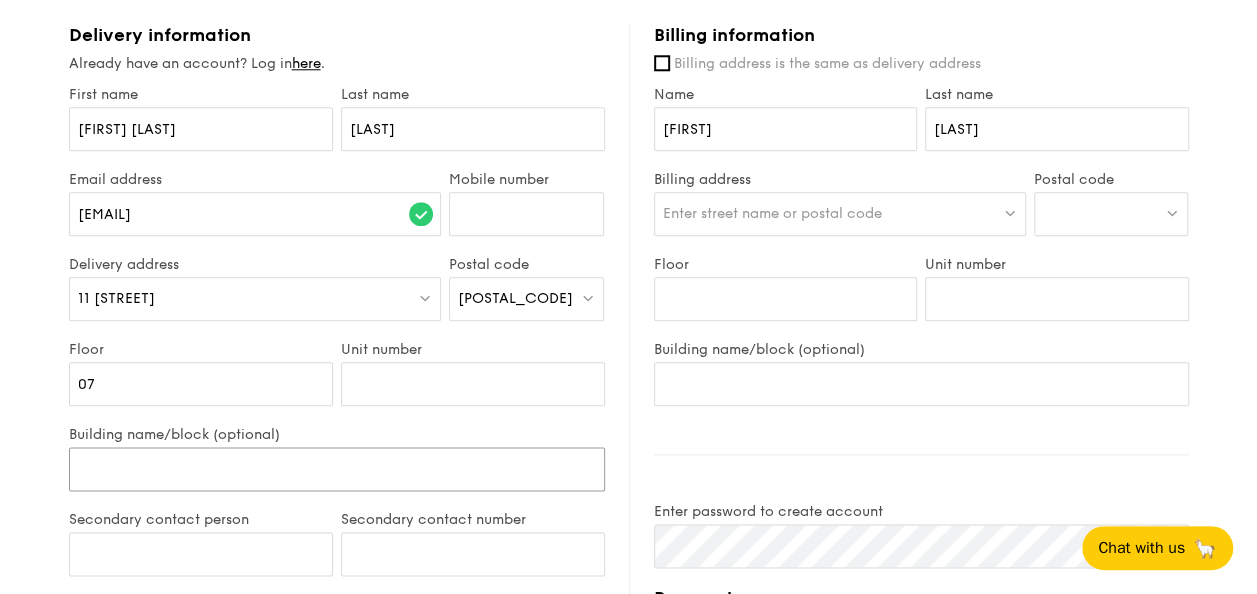 click on "Building name/block (optional)" at bounding box center (337, 469) 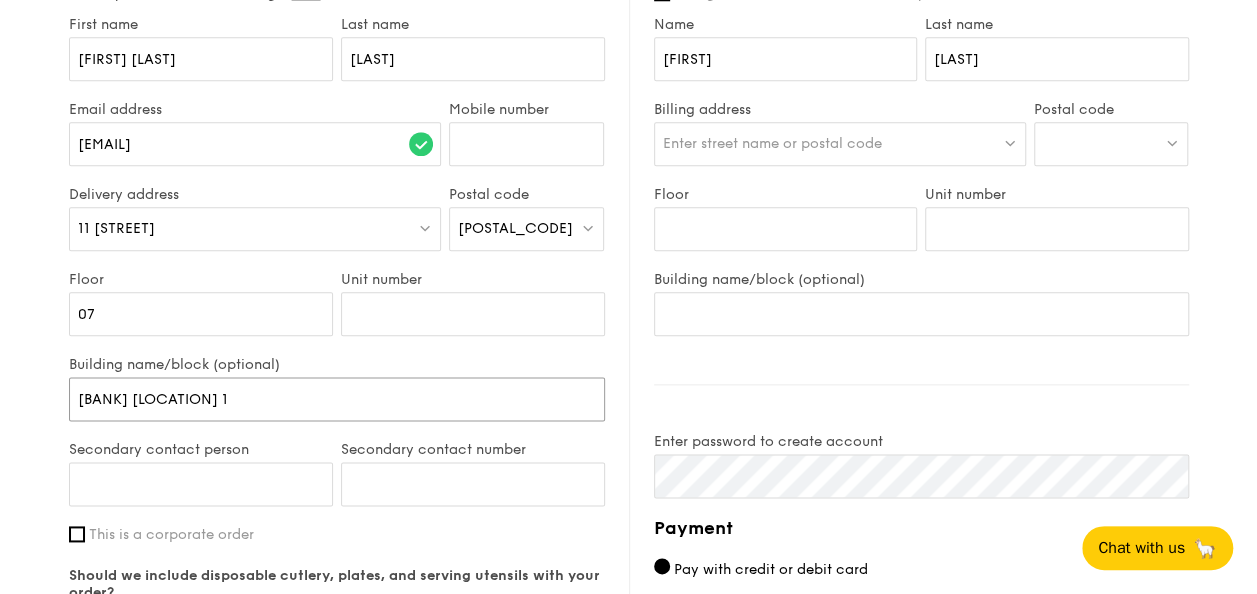 scroll, scrollTop: 1100, scrollLeft: 0, axis: vertical 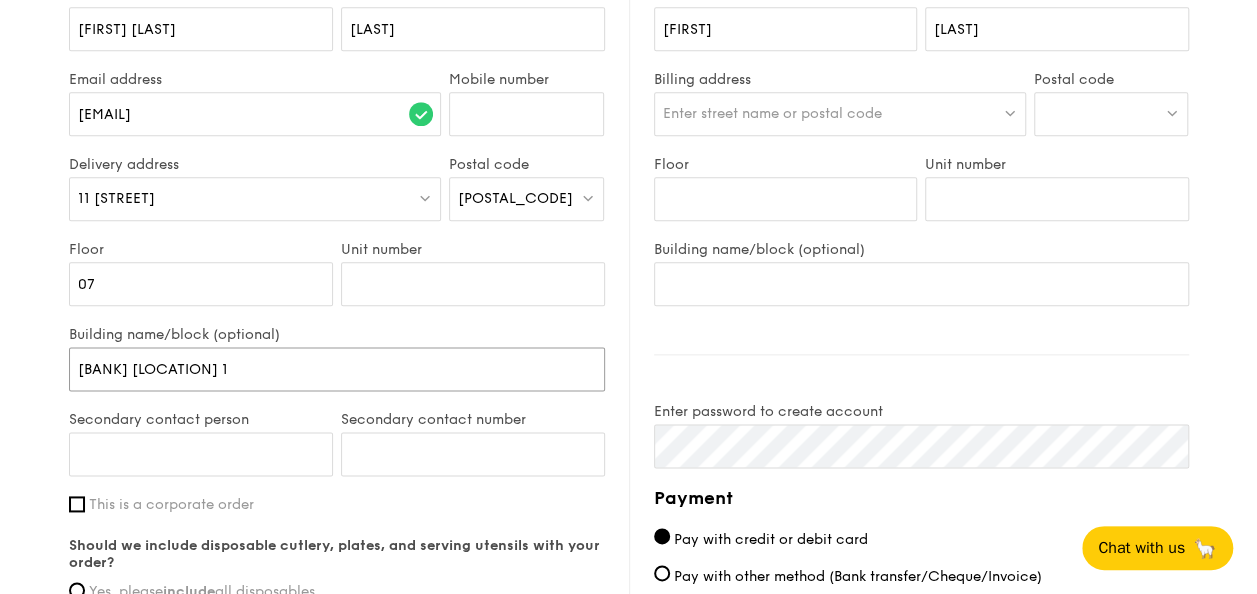 type on "[BANK] [LOCATION] 1" 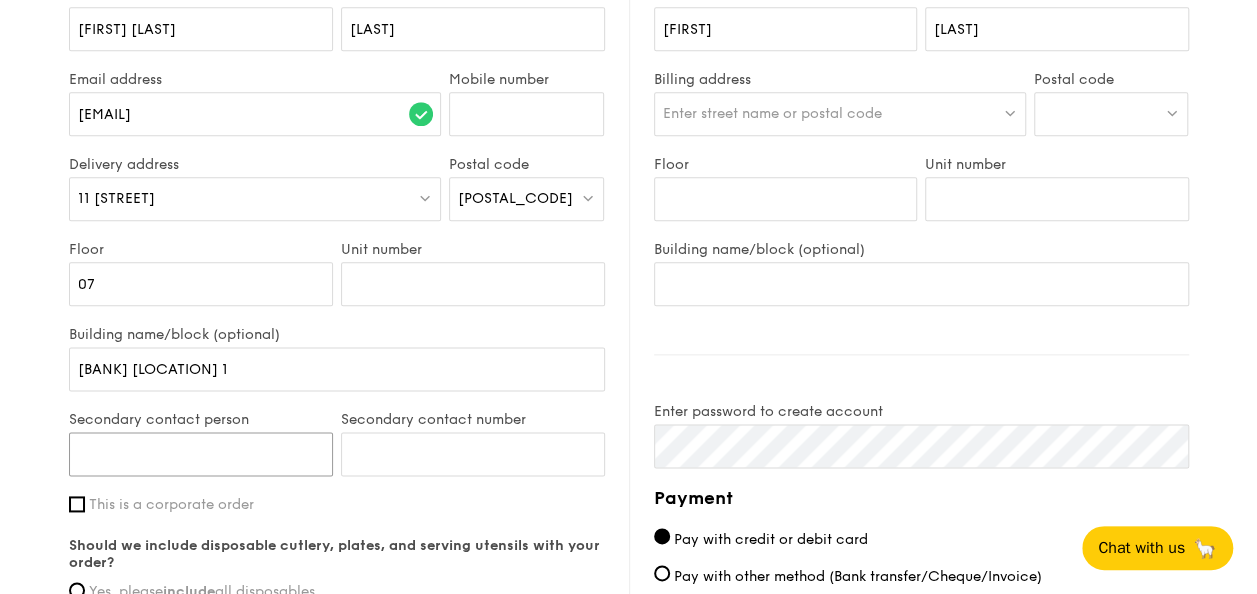 click on "Secondary contact person" at bounding box center (201, 454) 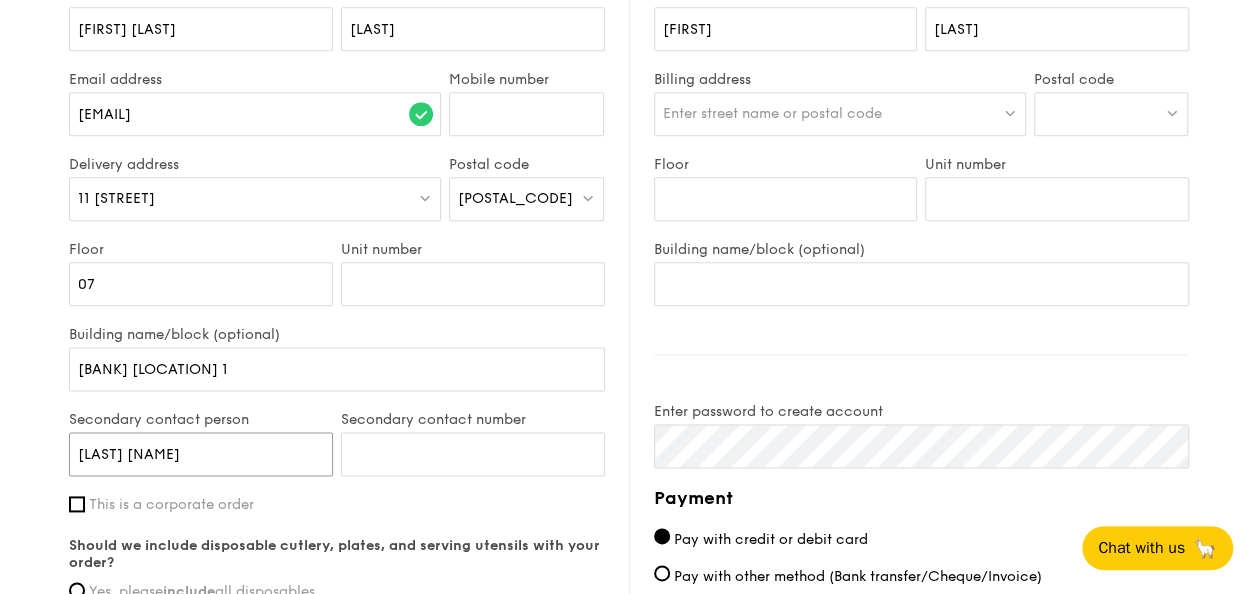 type on "[LAST] [NAME]" 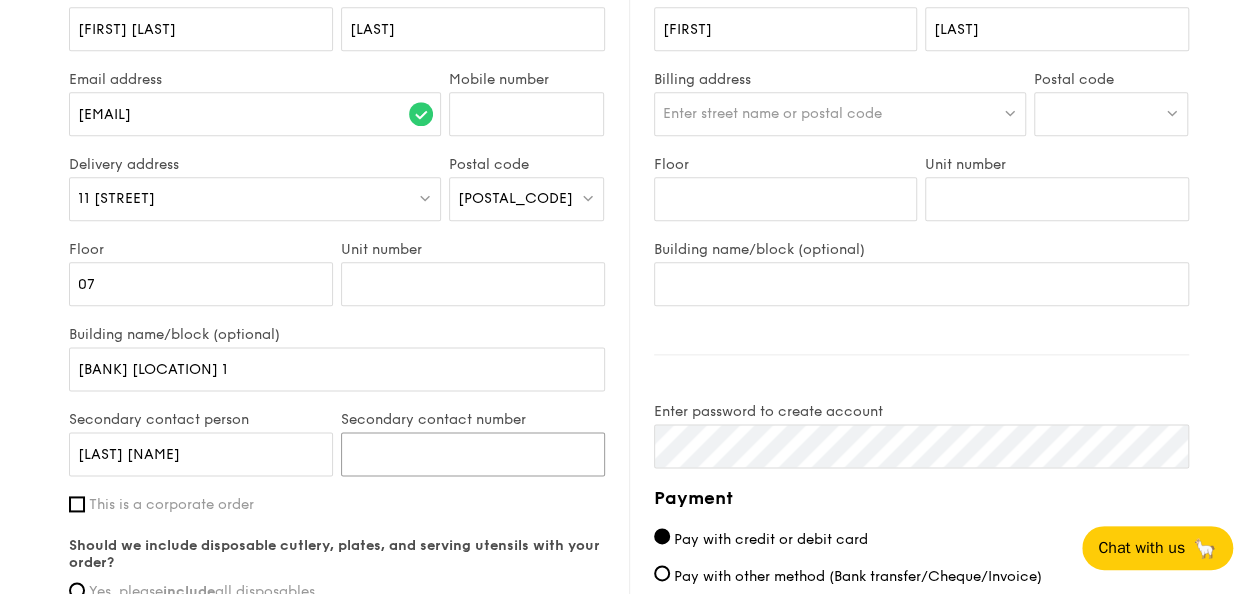 click on "Secondary contact number" at bounding box center [473, 454] 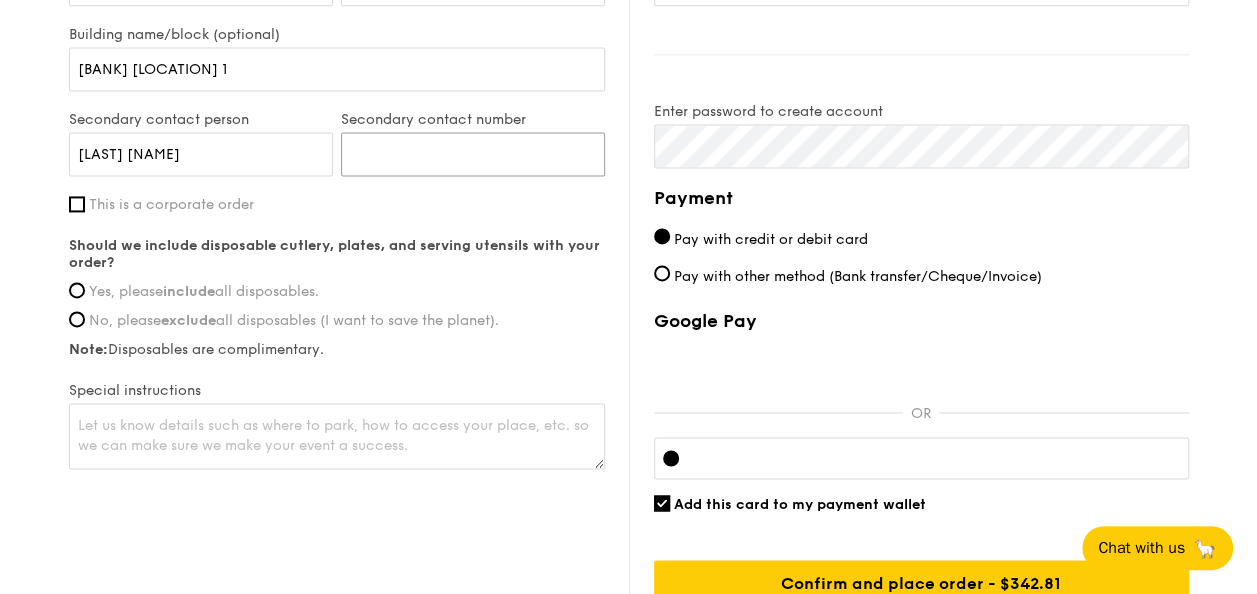 scroll, scrollTop: 1000, scrollLeft: 0, axis: vertical 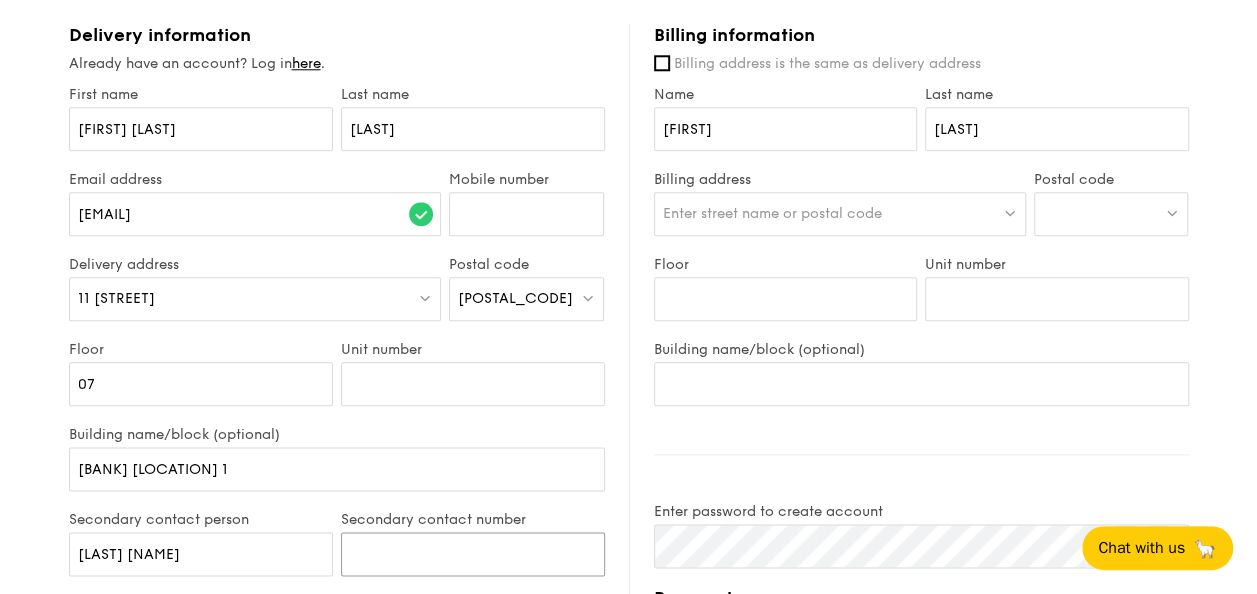 type on "[PHONE]" 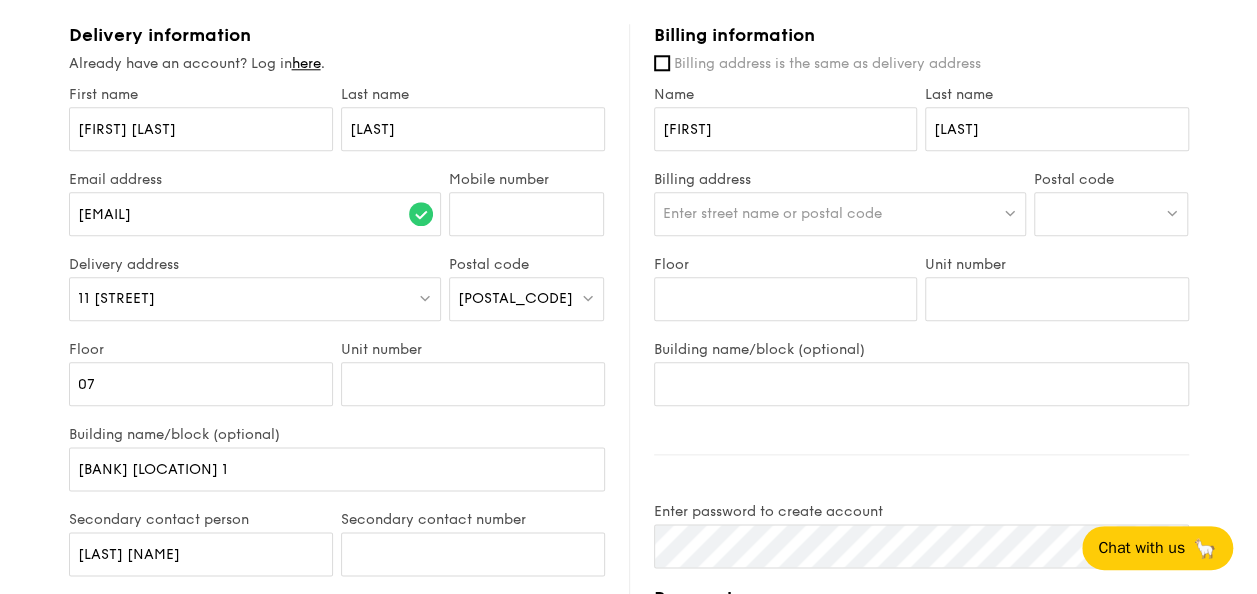 click at bounding box center (1111, 214) 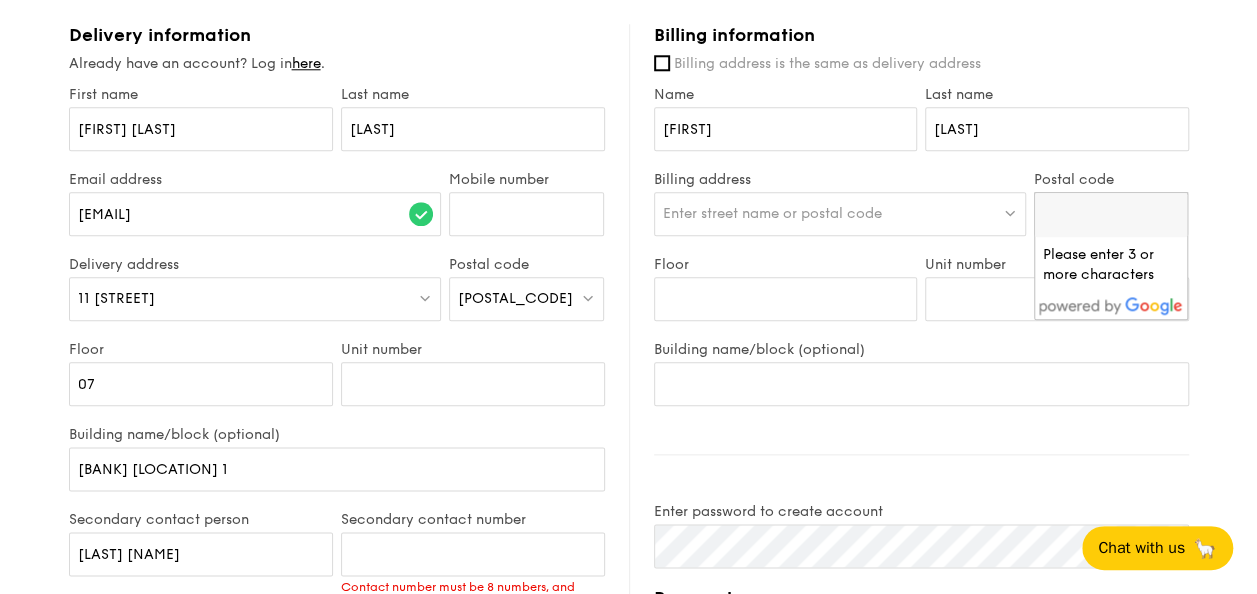 click on "Billing address
Enter street name or postal code" at bounding box center [840, 213] 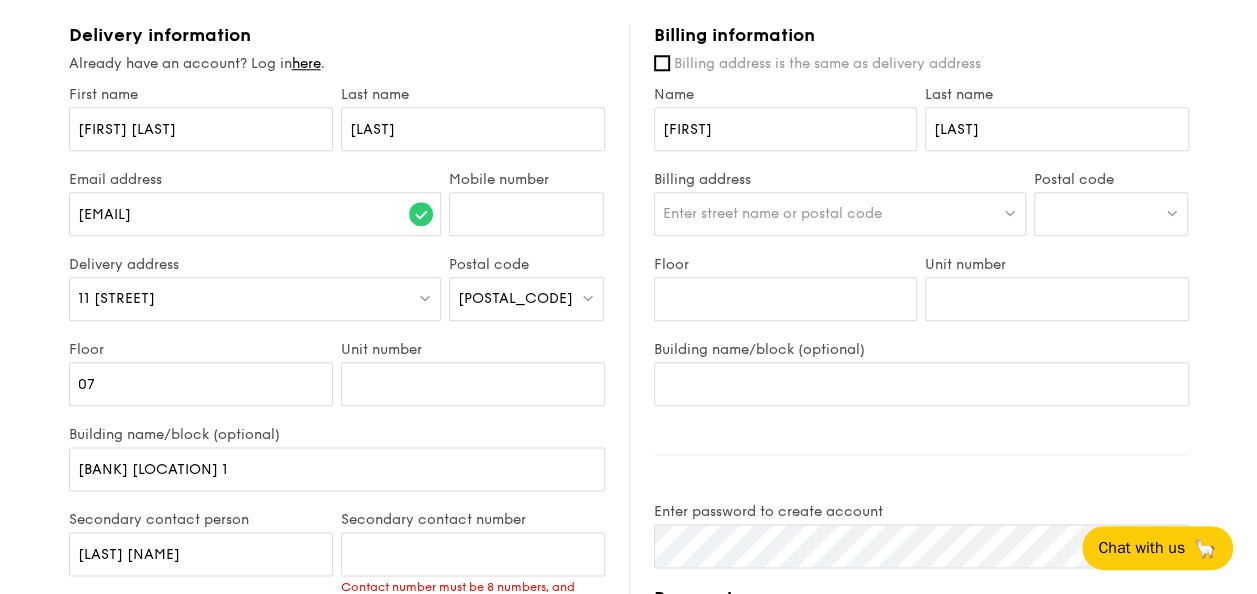 click on "Enter street name or postal code" at bounding box center [840, 214] 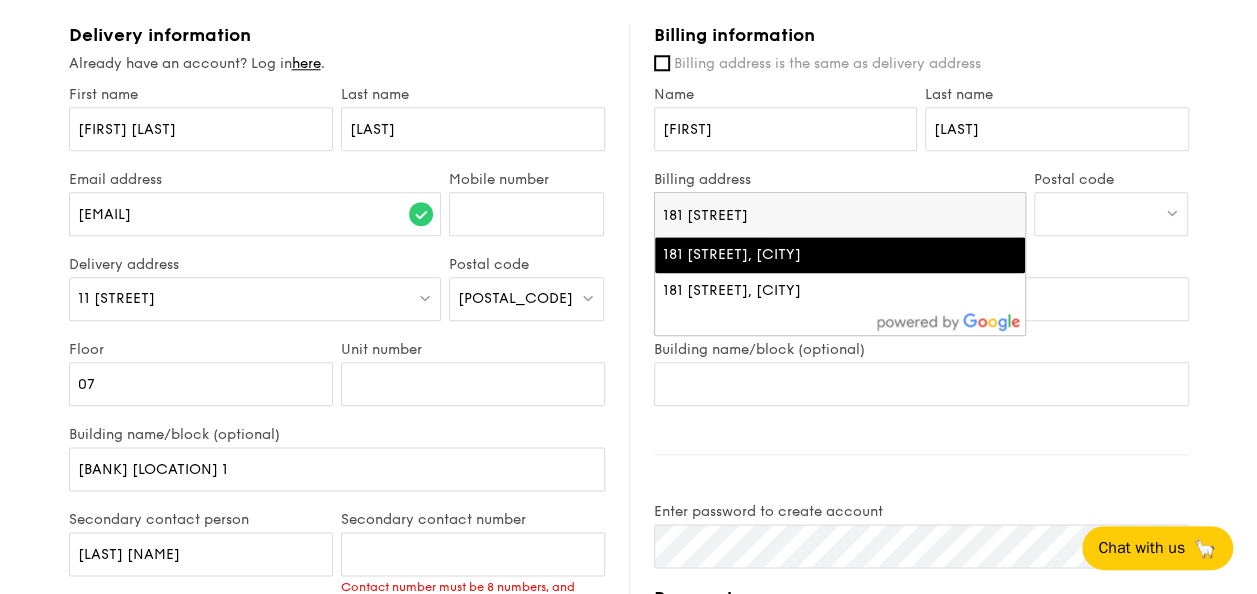 type on "181 [STREET]" 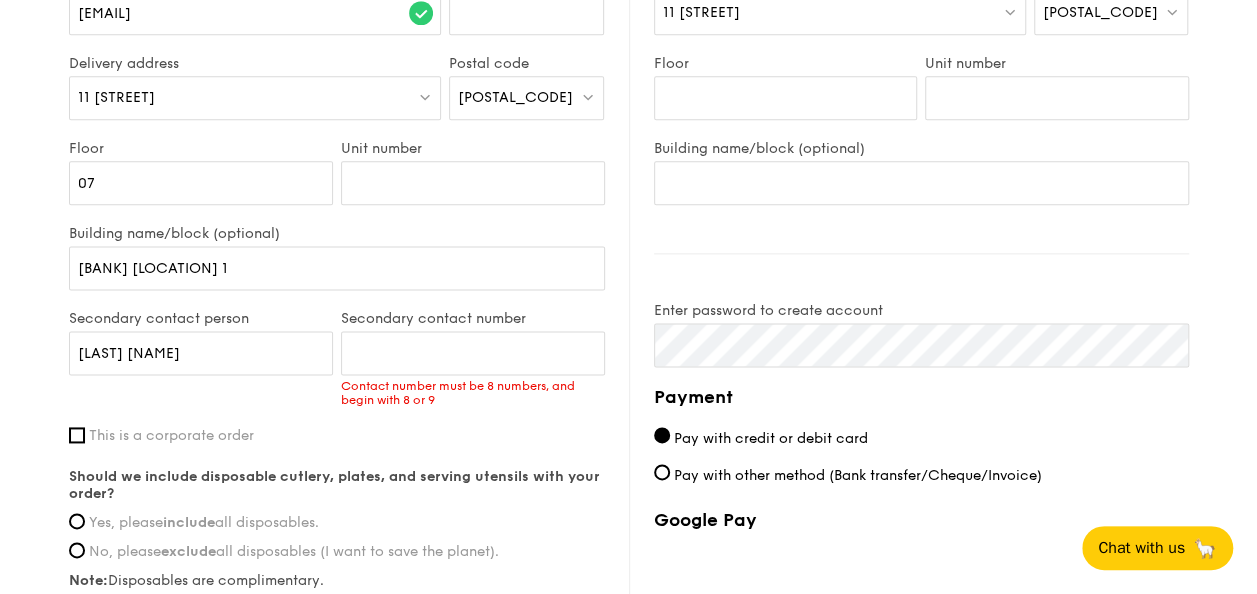 scroll, scrollTop: 1300, scrollLeft: 0, axis: vertical 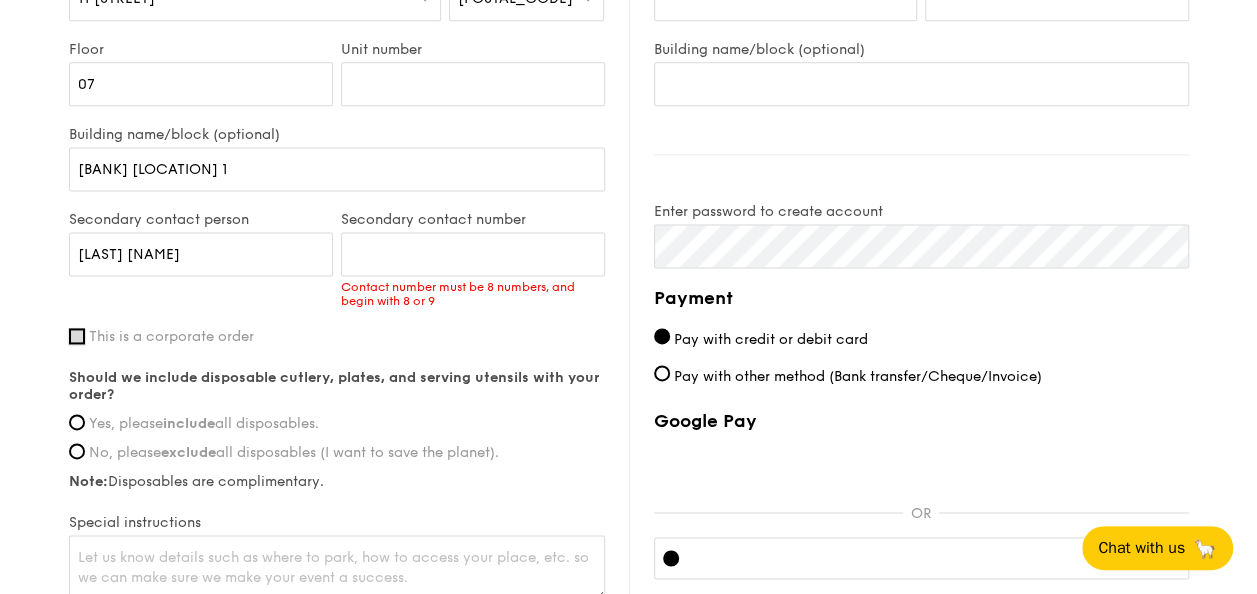 click on "This is a corporate order" at bounding box center [77, 336] 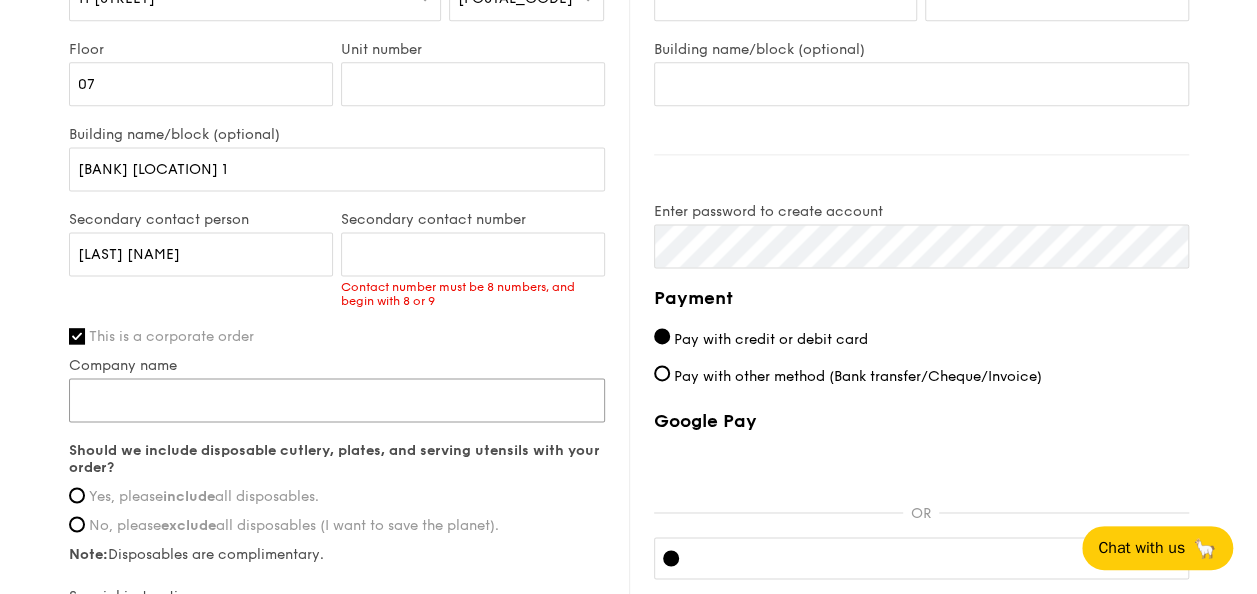 click on "Company name" at bounding box center [337, 400] 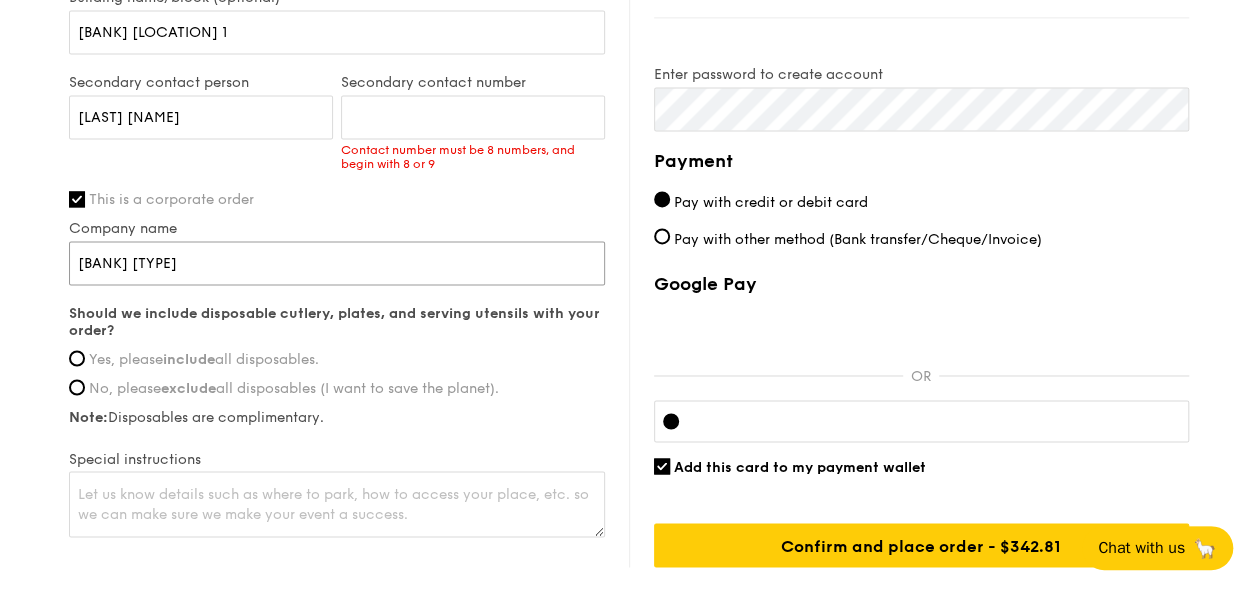 scroll, scrollTop: 1500, scrollLeft: 0, axis: vertical 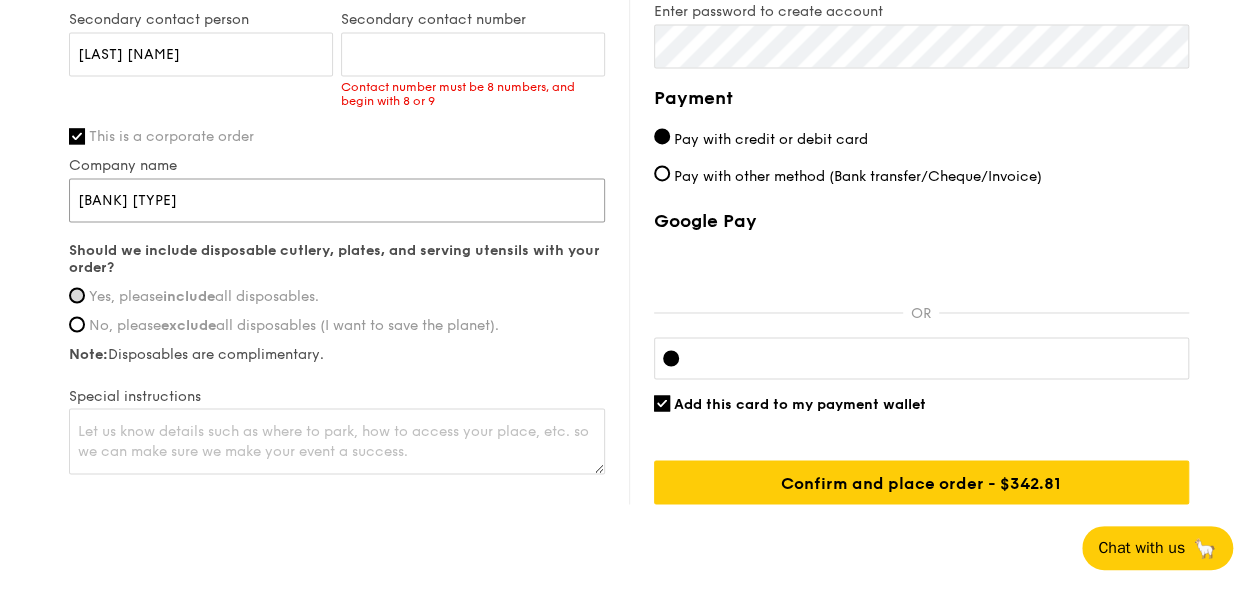type on "[BANK] [TYPE]" 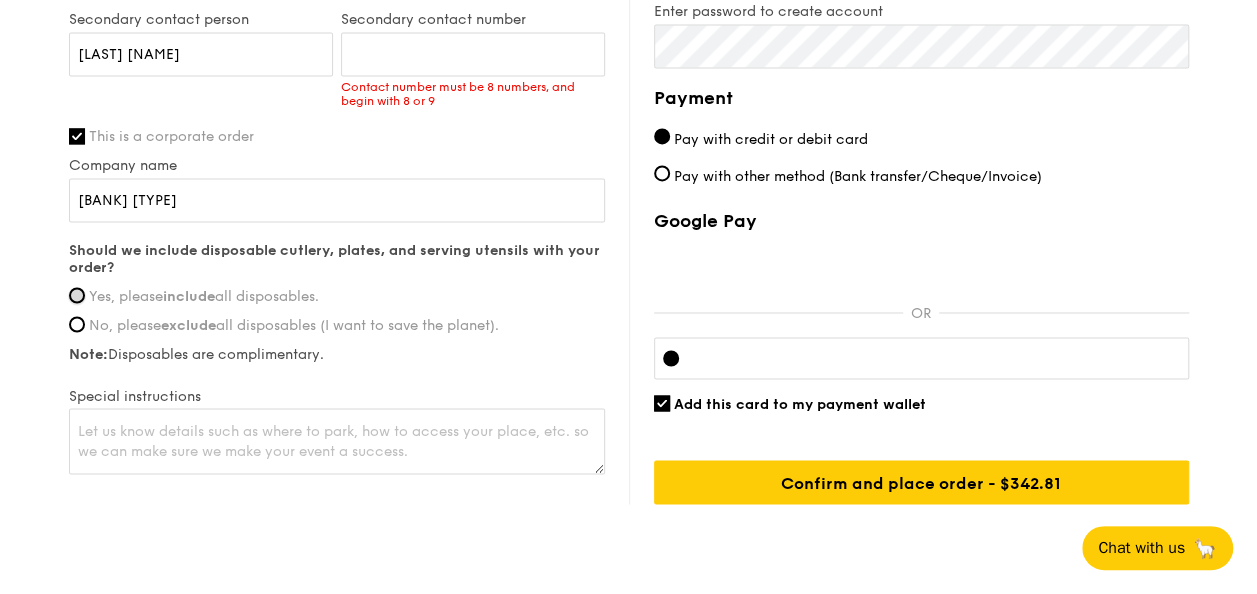 click on "Yes, please  include  all disposables." at bounding box center (77, 295) 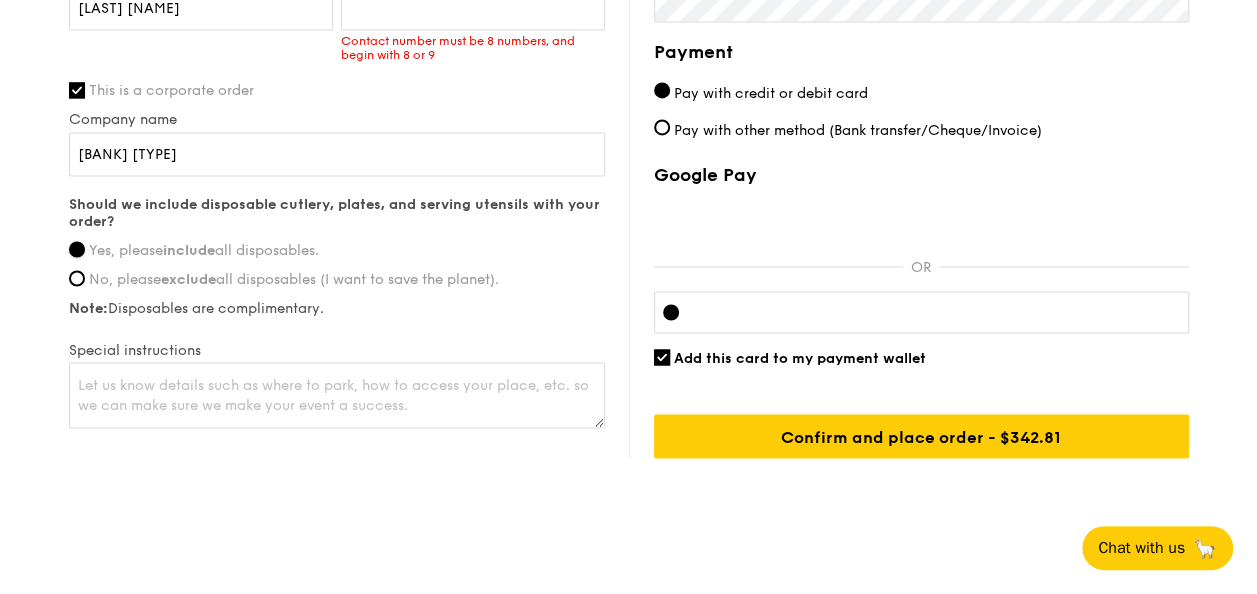 scroll, scrollTop: 1566, scrollLeft: 0, axis: vertical 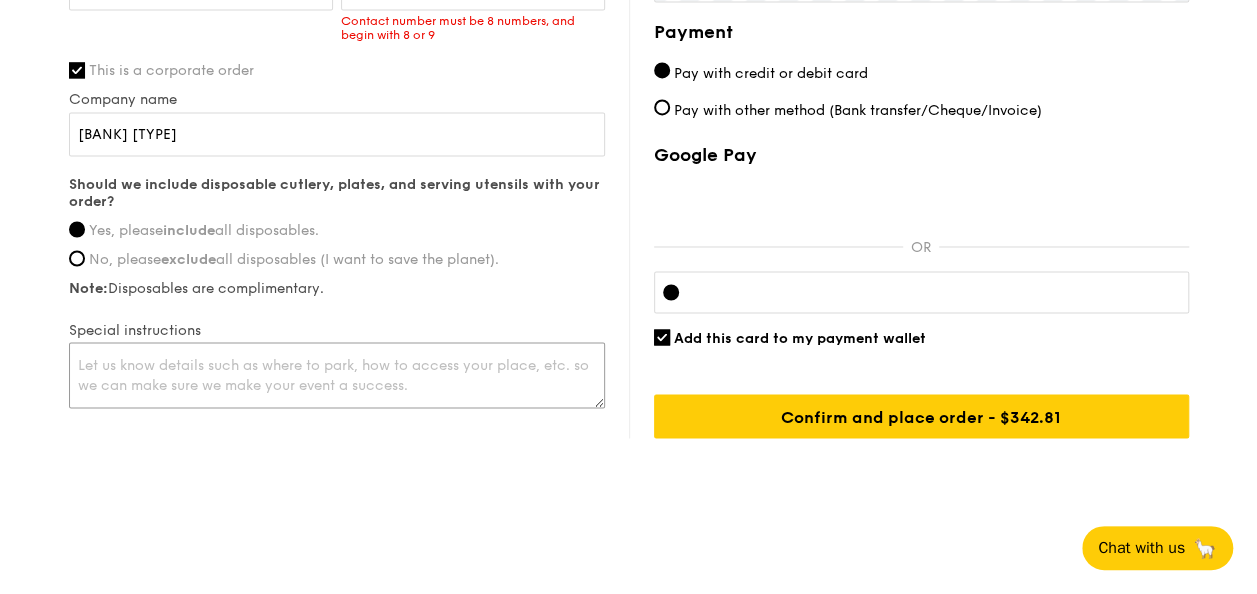 click at bounding box center [337, 375] 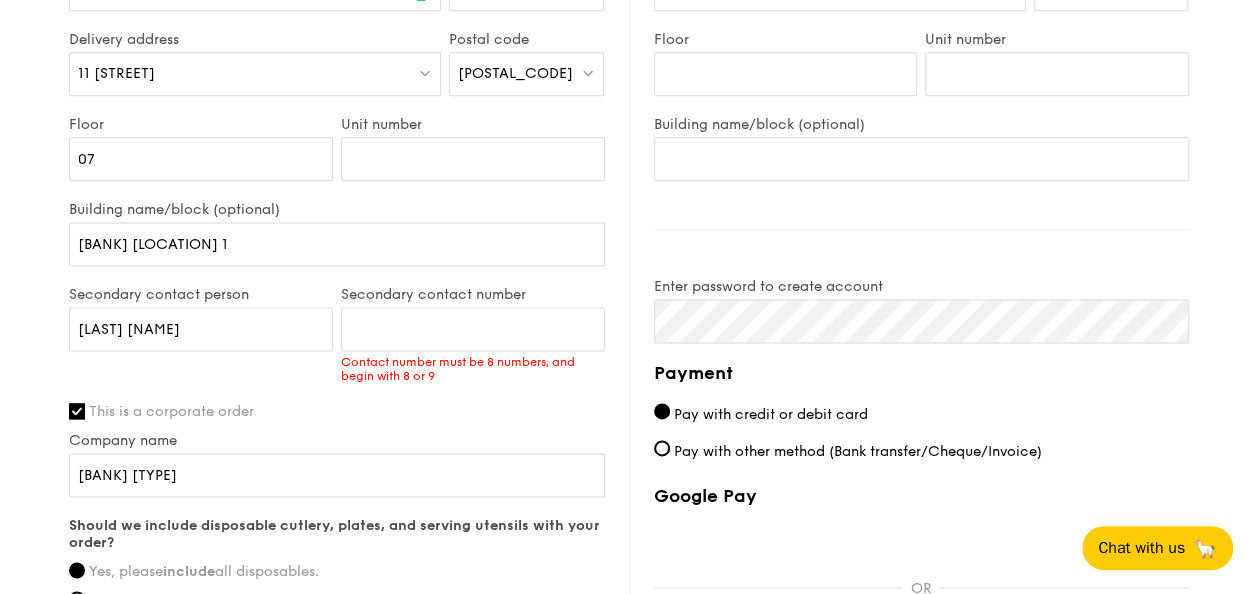 scroll, scrollTop: 1266, scrollLeft: 0, axis: vertical 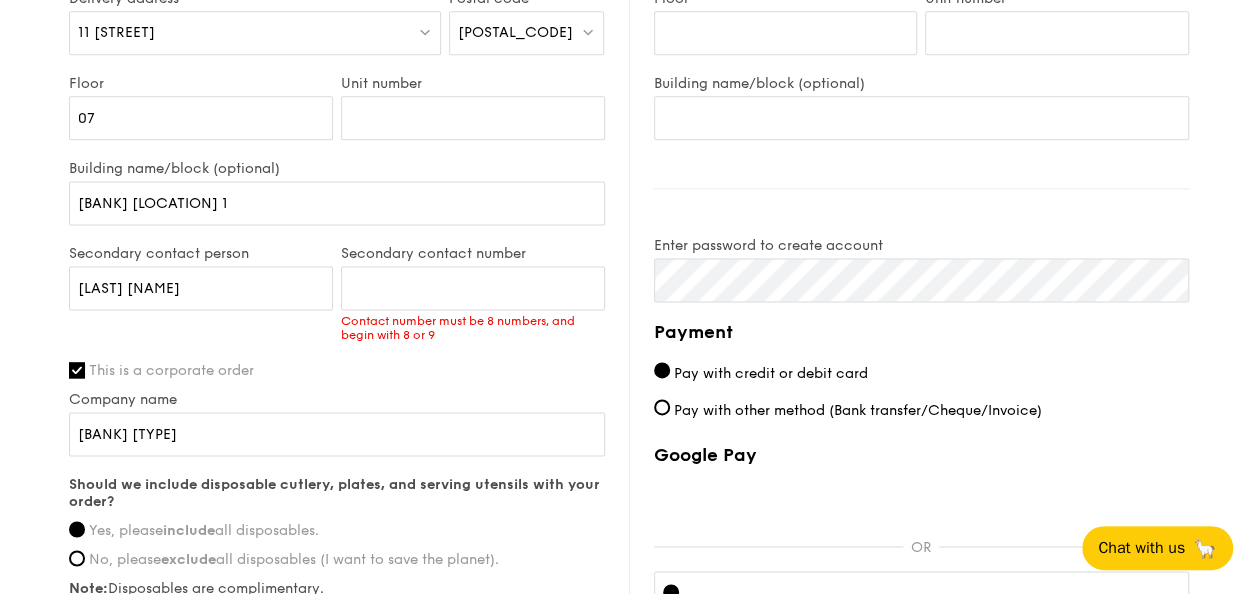 click on "Billing address
Name
[FIRST]
Last name
[LAST]
Billing address
181 [STREET]
Postal code
574331
Floor
Unit number
Building name/block (optional)
Enter password to create account
Payment
Pay with credit or debit card
Pay with other method (Bank transfer/Cheque/Invoice)
Google Pay
OR
Add this card to my payment wallet
Confirm and place order - $342.81" at bounding box center [909, 248] 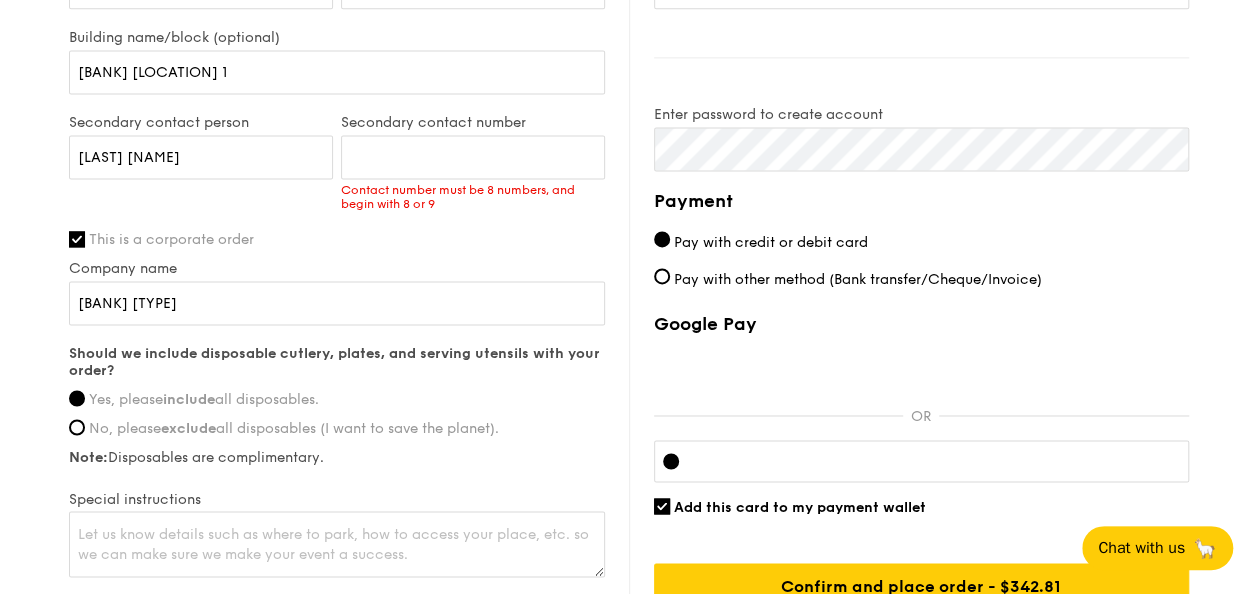 scroll, scrollTop: 1366, scrollLeft: 0, axis: vertical 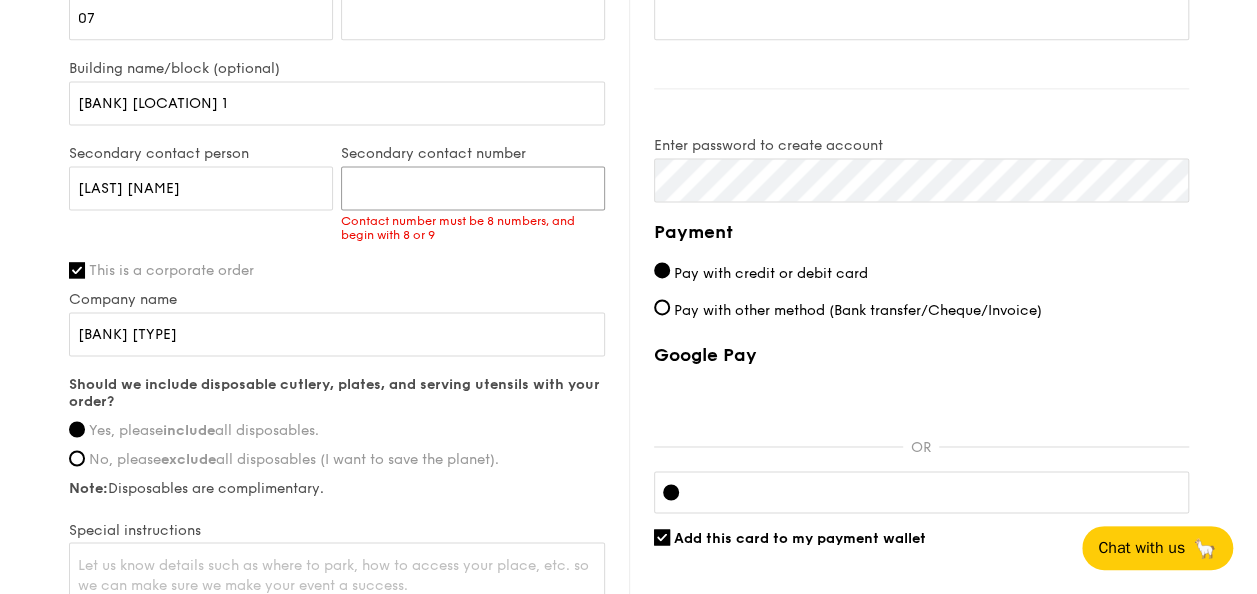 drag, startPoint x: 464, startPoint y: 207, endPoint x: 276, endPoint y: 166, distance: 192.41881 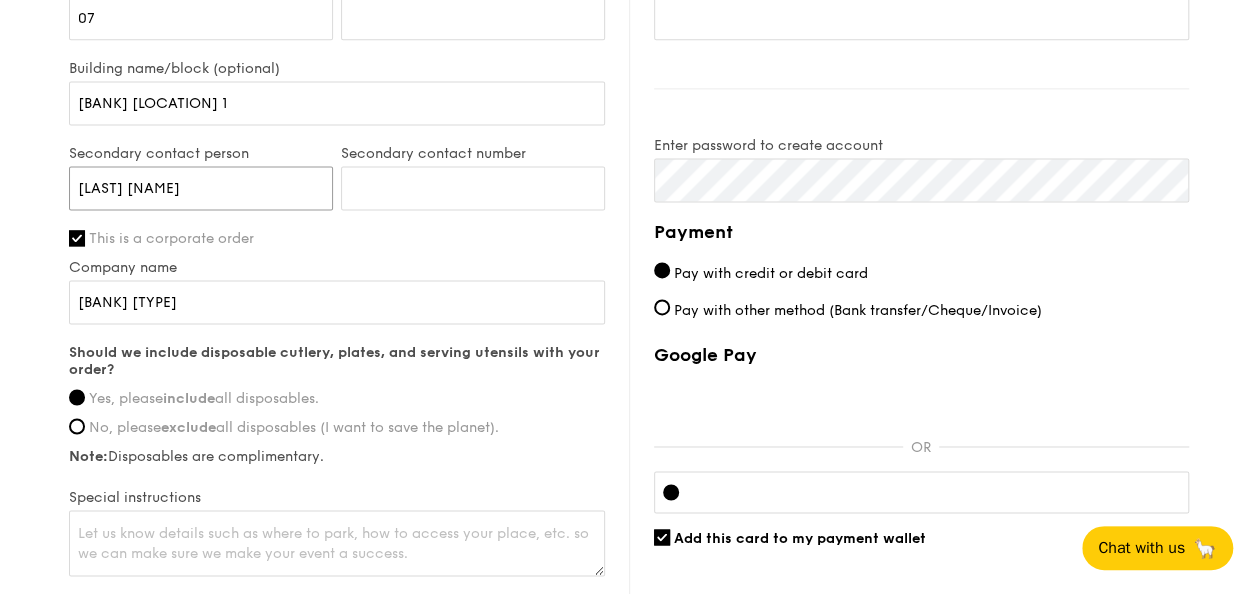 drag, startPoint x: 180, startPoint y: 180, endPoint x: 0, endPoint y: 121, distance: 189.4228 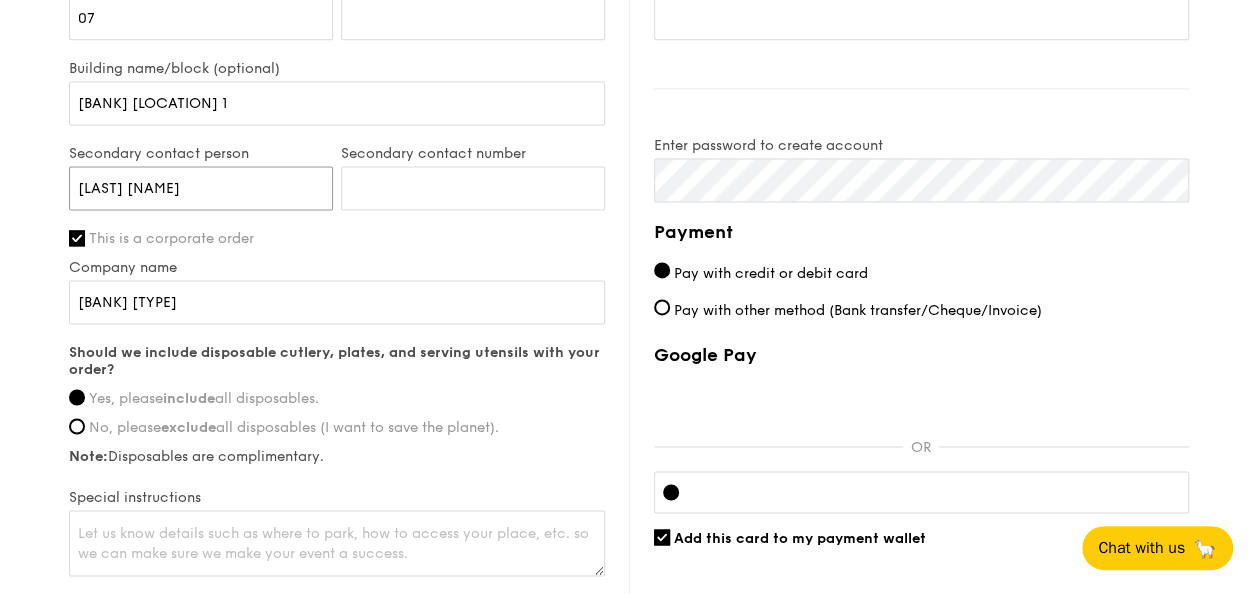 click on "Mini High Tea
$18.30
/guest
($19.95 w/ GST)
15 guests
Serving time:
Aug 08, 2025,
2:30PM
Sandwiches/Danishes
Chicken Ham & Cheese Sandwich - charcoal bread, chicken ham, sliced cheese
Salad/Appetiser
The Classic Caesar Salad - romaine lettuce, croutons, shaved parmesan flakes, cherry tomatoes, housemade caesar dressing
Premium sides
Singapore Styled Chicken Satay - peanut sauce, raw onions, cucumber Cod Fish Tofu Bites - fish meat tofu cubes, tri-colour capsicum, thai chilli sauce Sweet Buffalo Drumlets - slow baked chicken drumlet, sweet and spicy sauce
Dim sum
Steamed Mini Soon Kueh - turnip, carrot, mushrooms
Sweet sides
Grain's Portuguese Egg Tart - original Grain egg custard – secret recipe Tan" at bounding box center [628, -284] 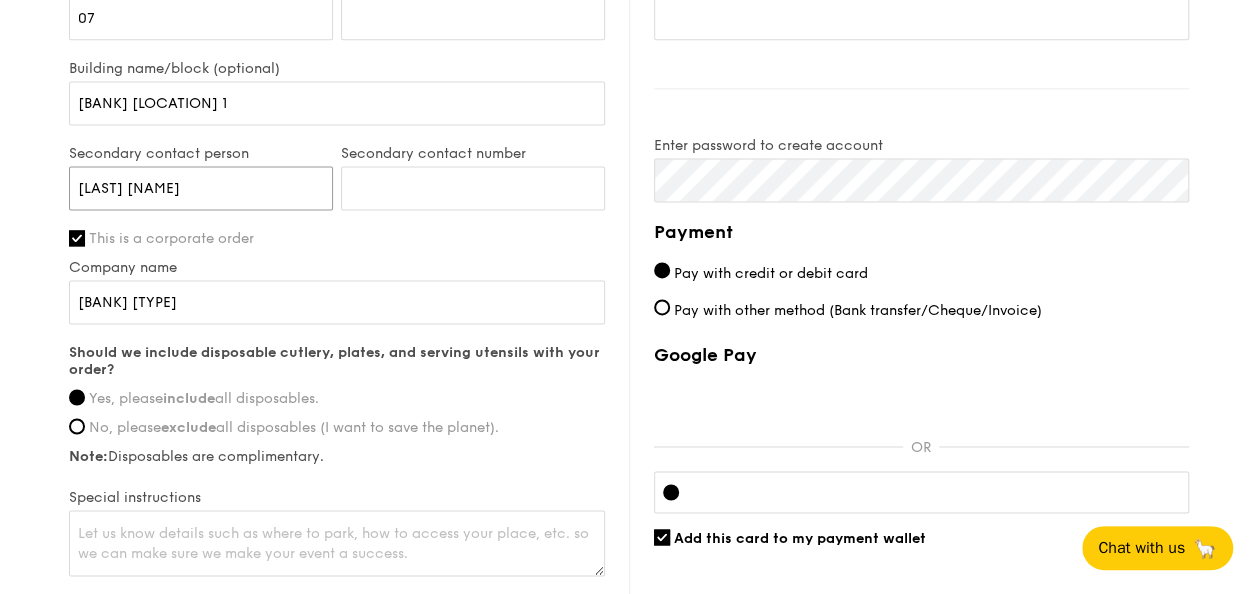 type on "[INITIAL]" 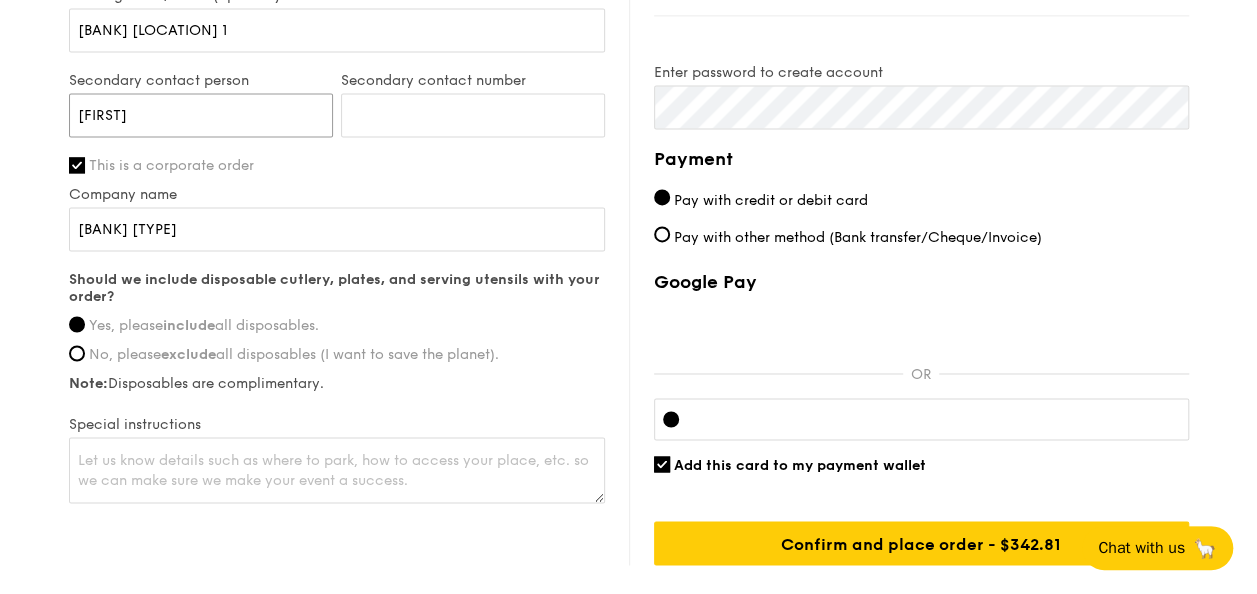 scroll, scrollTop: 1466, scrollLeft: 0, axis: vertical 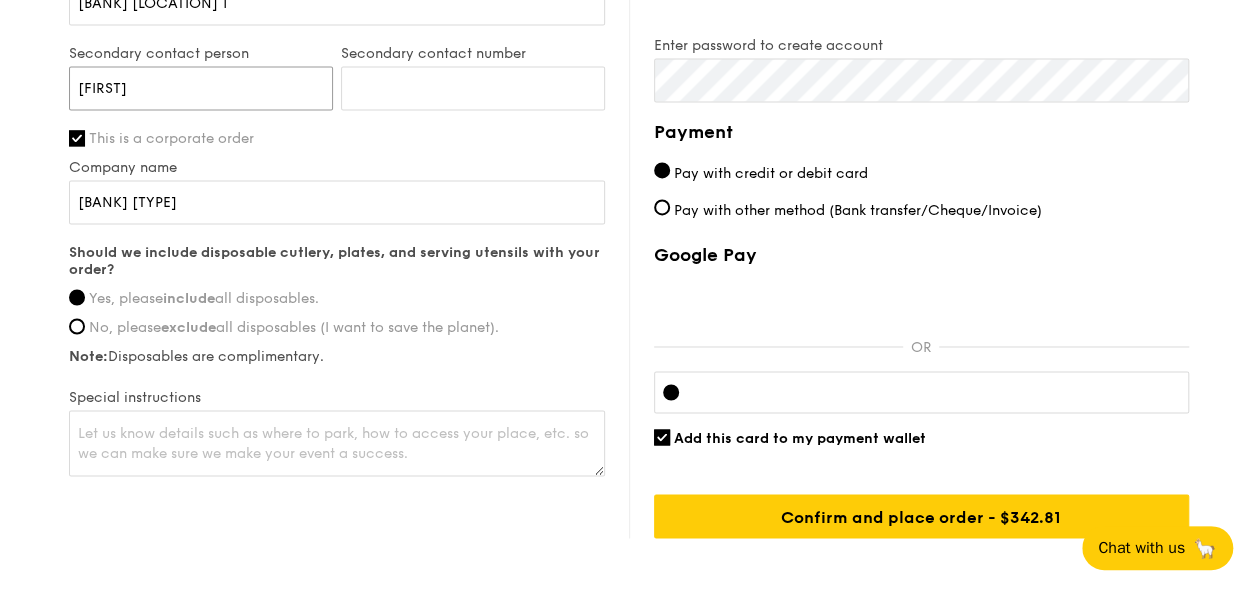type on "[FIRST]" 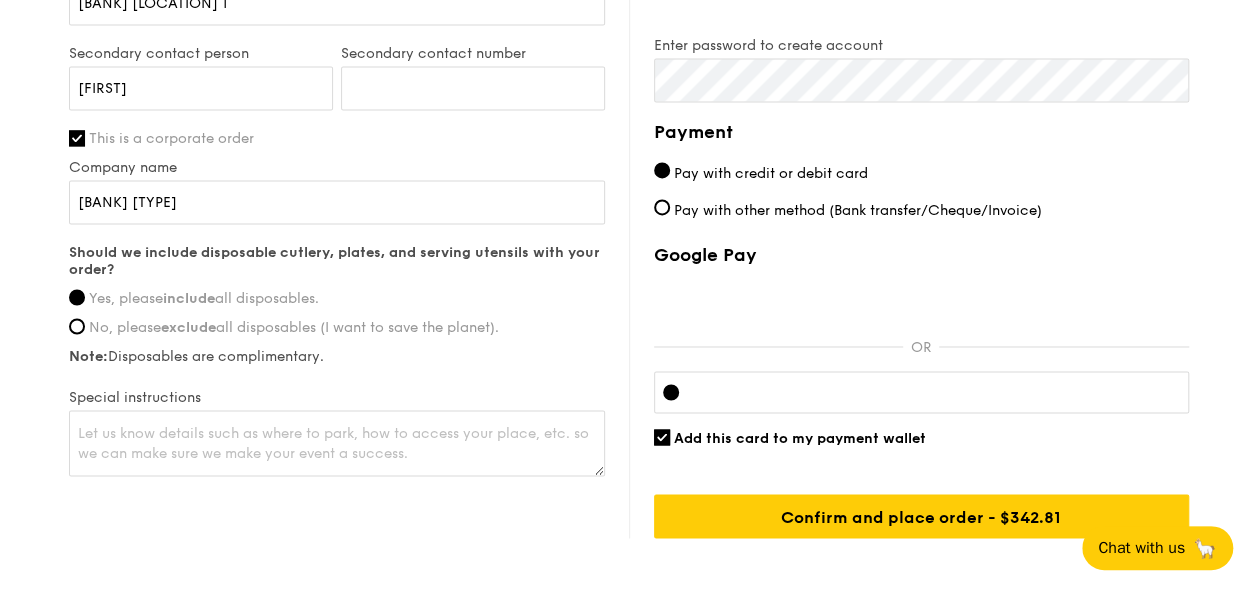 click on "Google Pay
OR
Add this card to my payment wallet
Confirm and place order - $342.81" at bounding box center [921, 391] 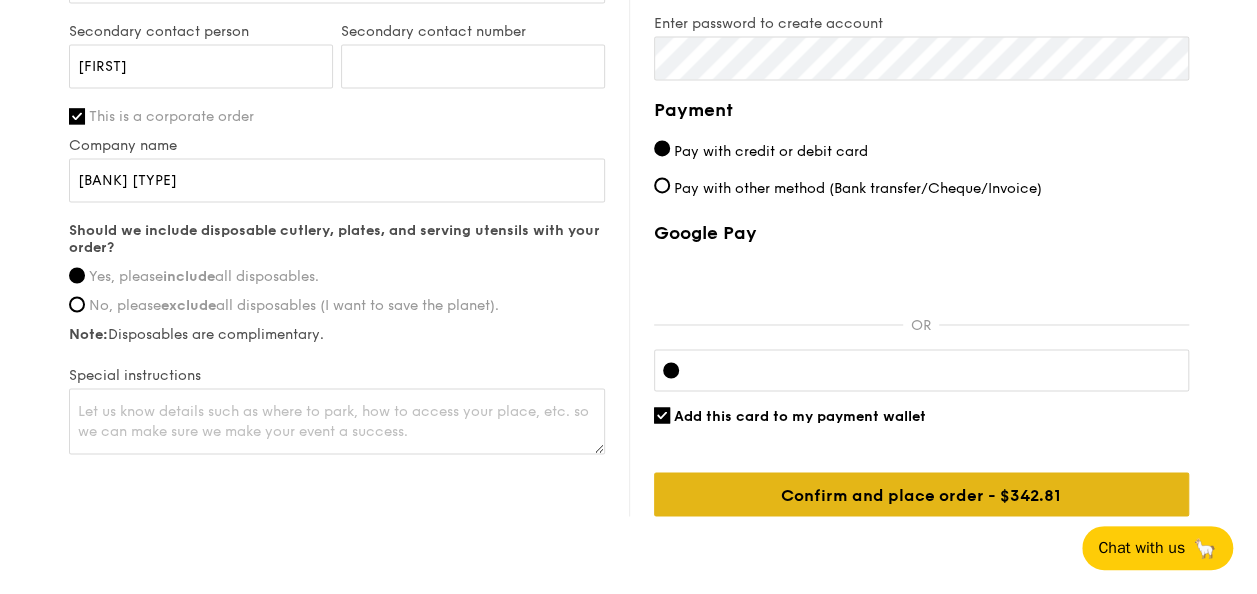 scroll, scrollTop: 1566, scrollLeft: 0, axis: vertical 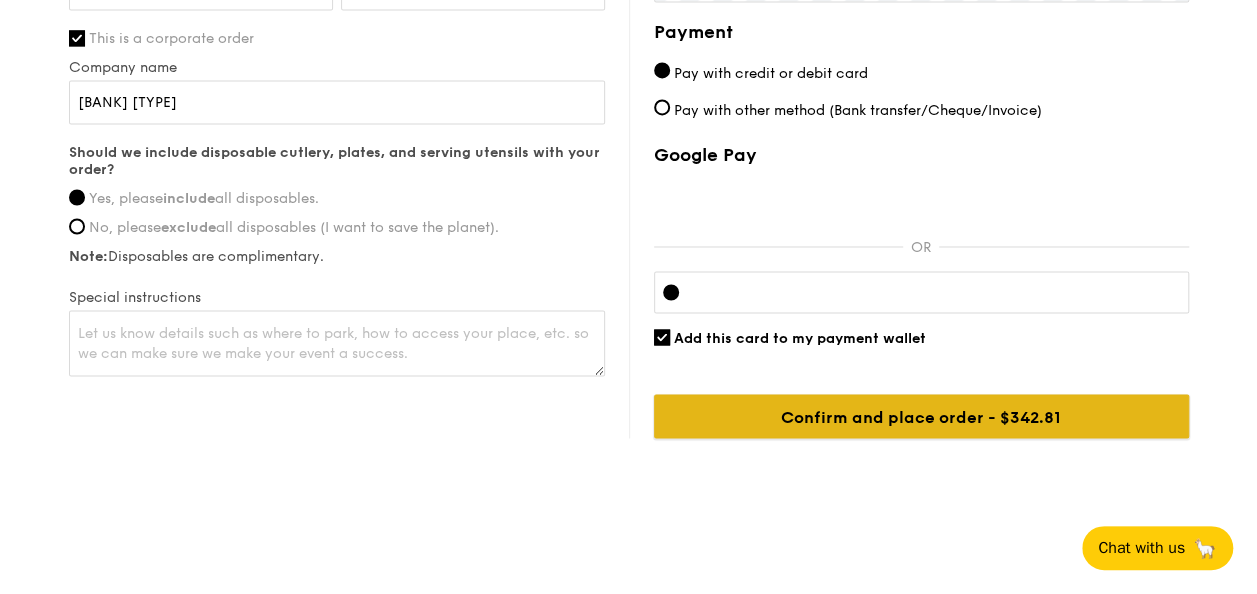 click on "Confirm and place order - $342.81" at bounding box center (921, 416) 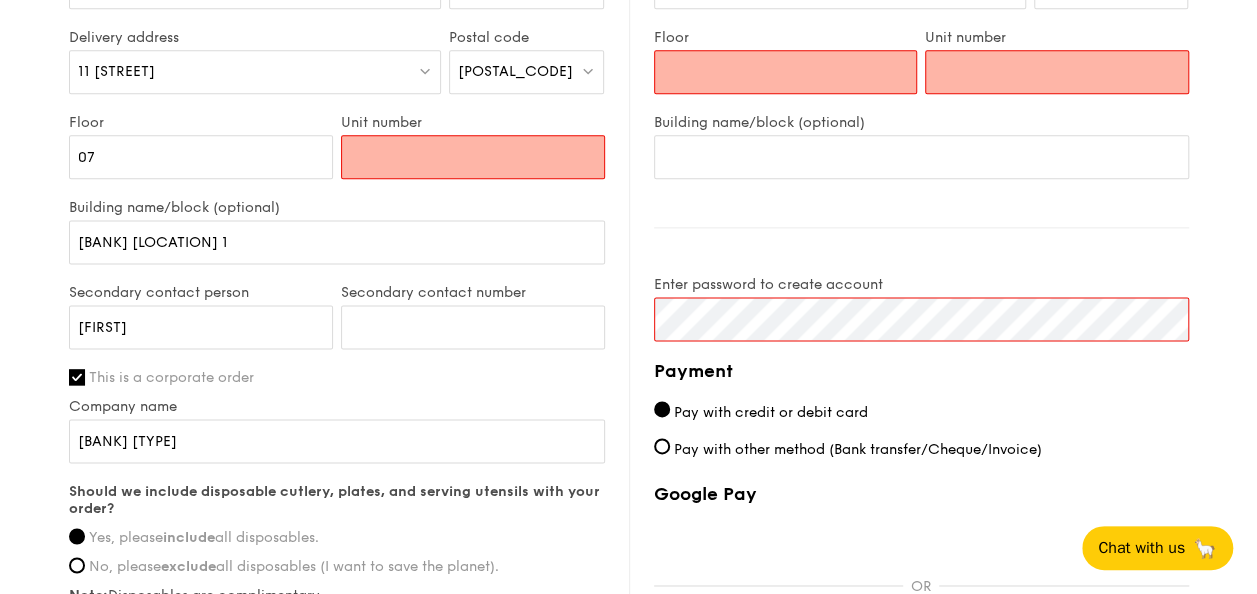 scroll, scrollTop: 1160, scrollLeft: 0, axis: vertical 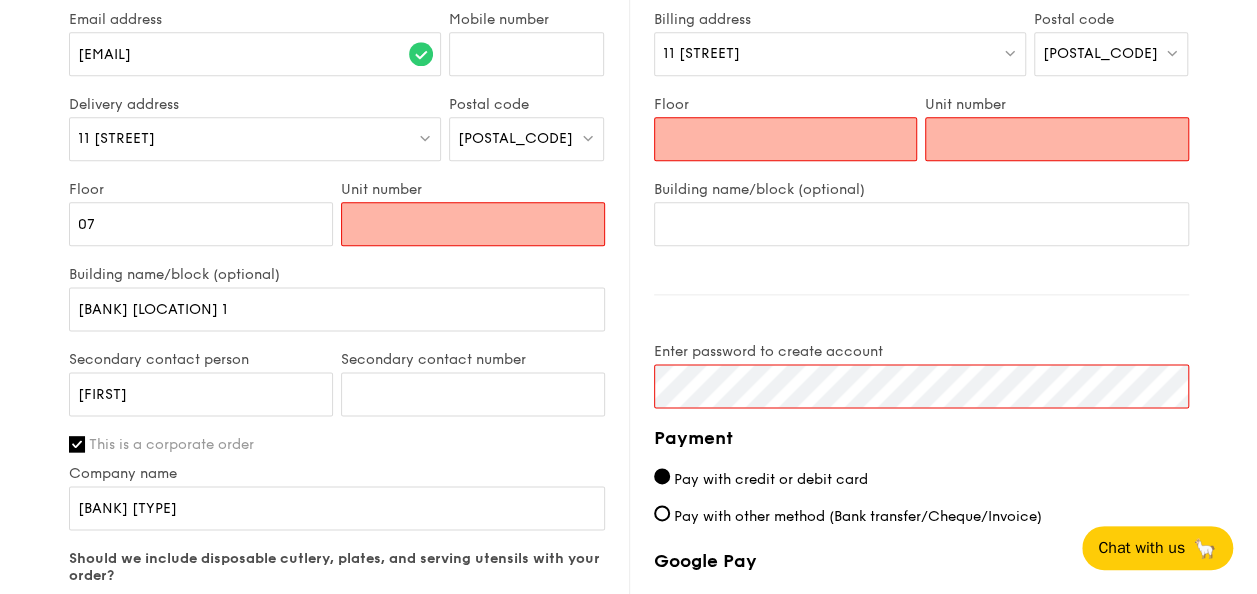 click on "Unit number" at bounding box center (473, 224) 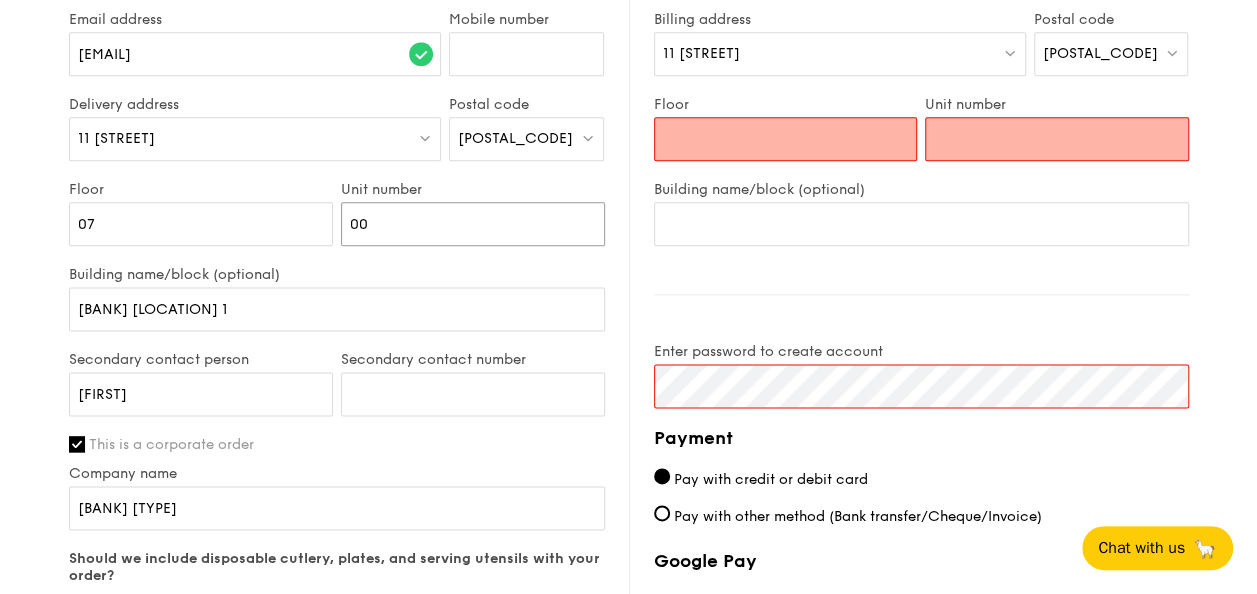 type on "00" 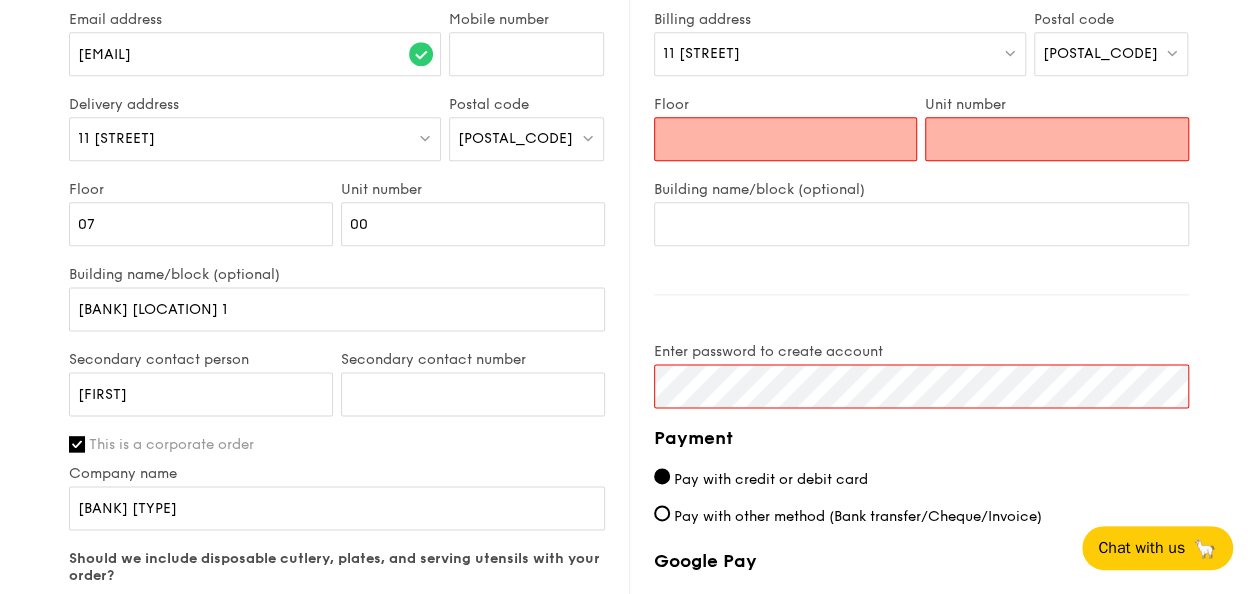 click on "Floor" at bounding box center [786, 139] 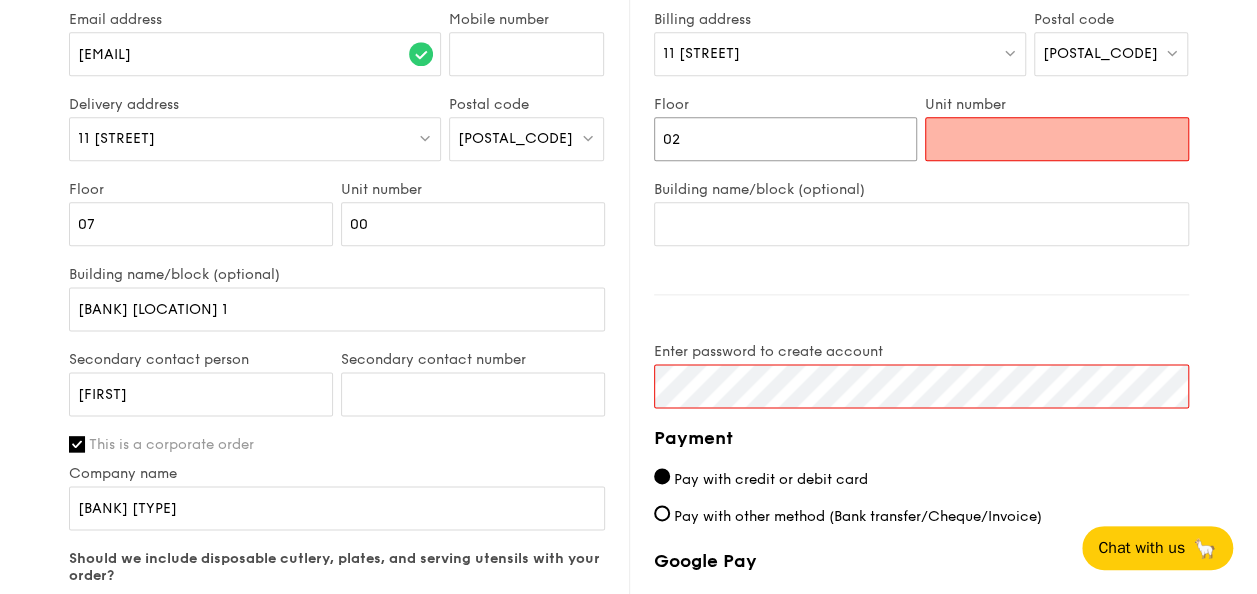 type on "02" 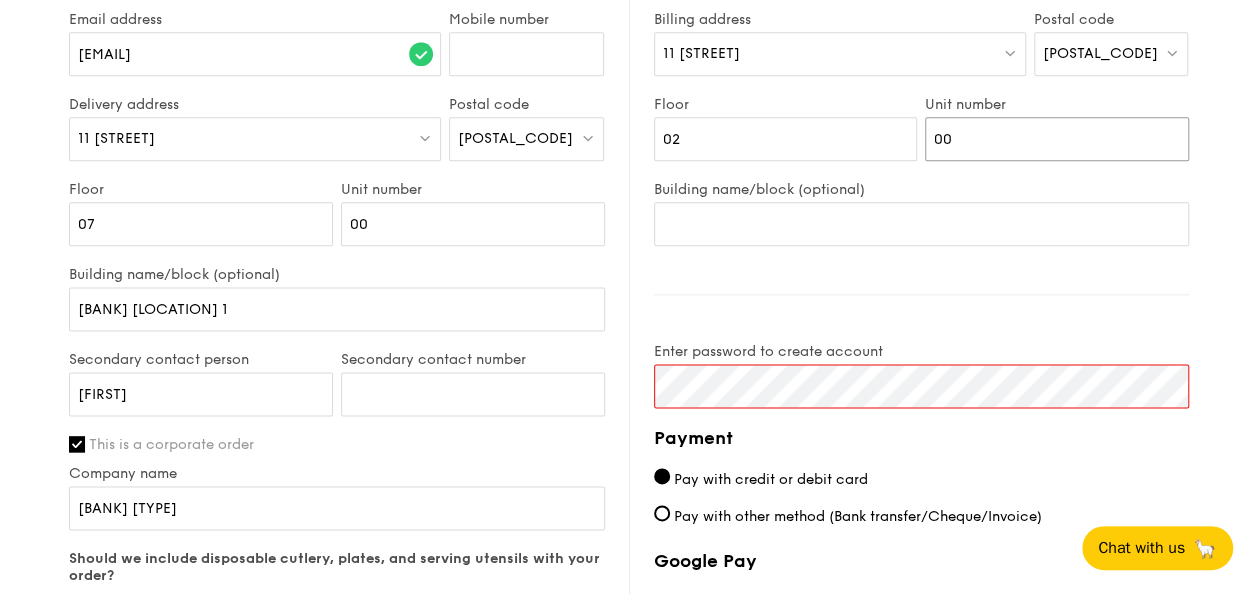 type on "00" 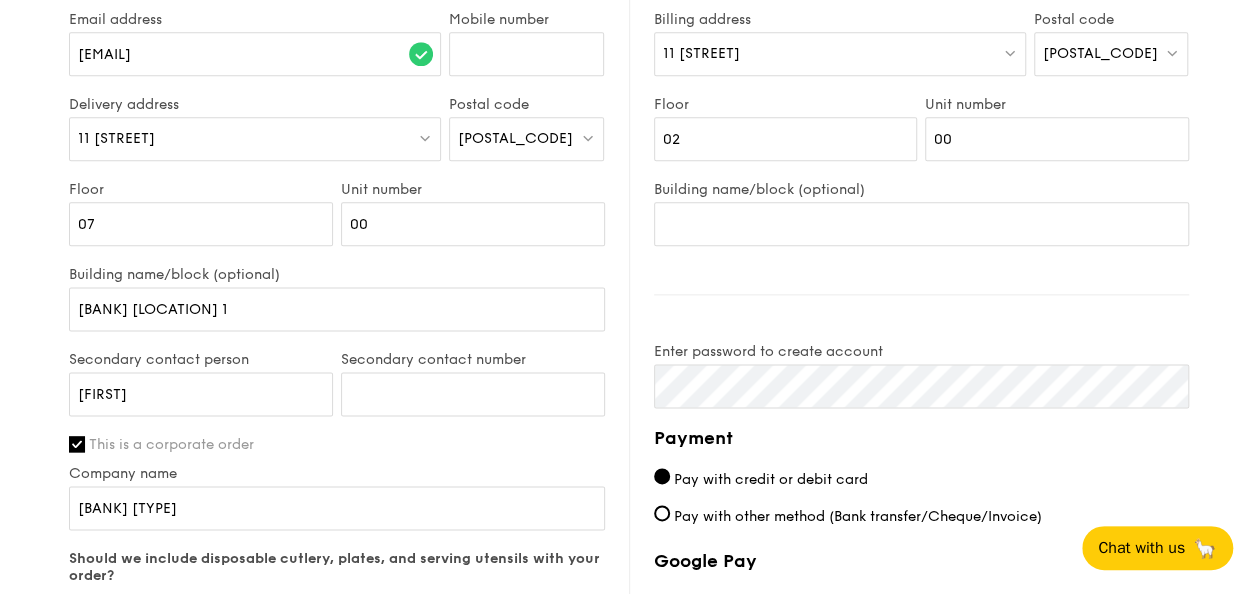 click on "Payment" at bounding box center [921, 438] 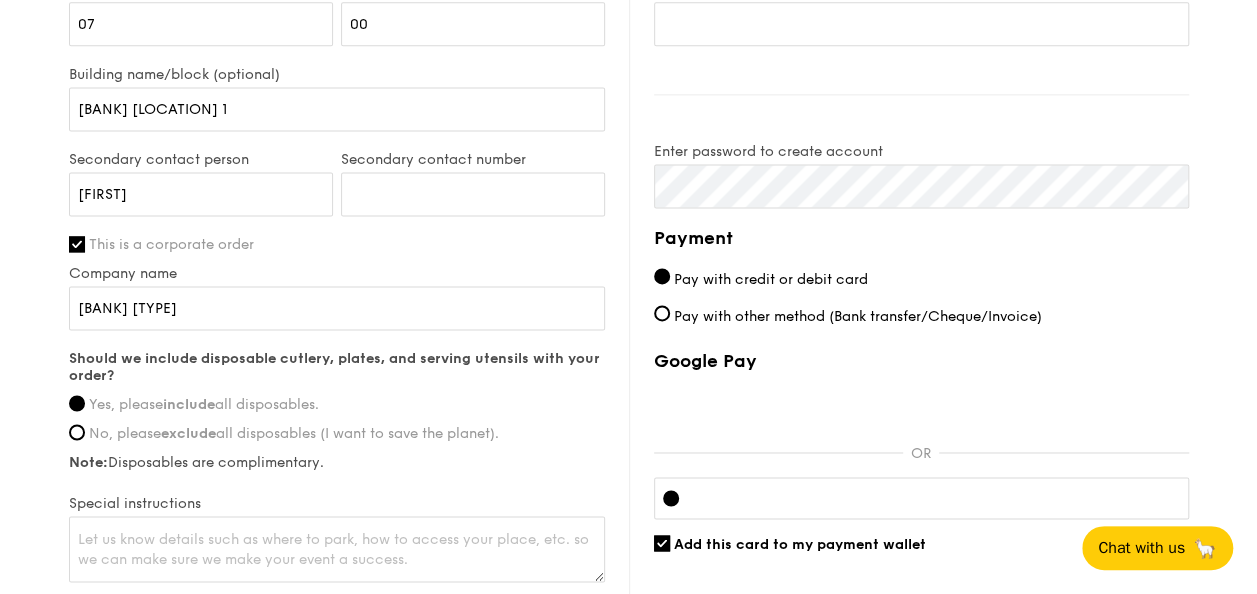 scroll, scrollTop: 1560, scrollLeft: 0, axis: vertical 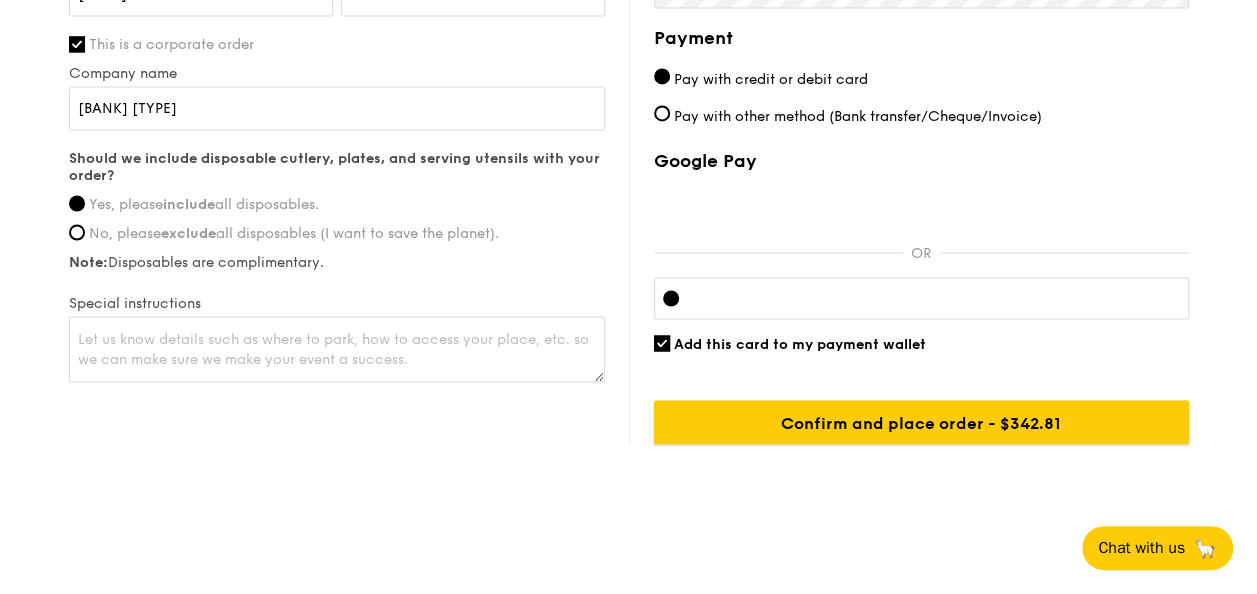 click on "Confirm and place order - $342.81" at bounding box center [921, 422] 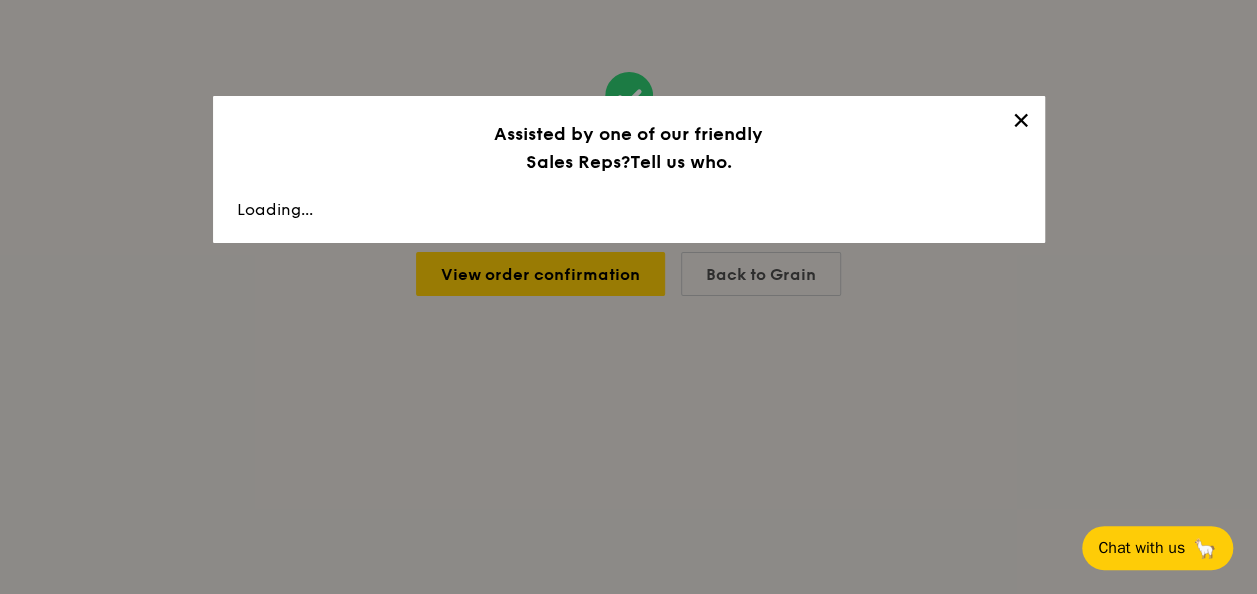 scroll, scrollTop: 0, scrollLeft: 0, axis: both 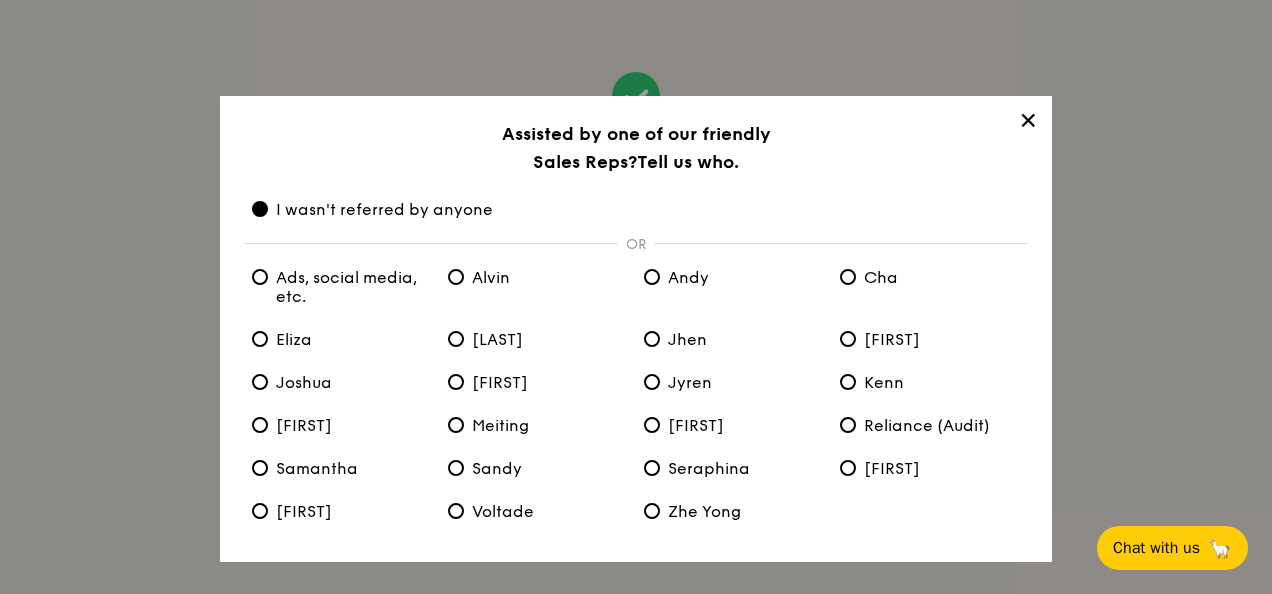 click on "✕" at bounding box center (1028, 124) 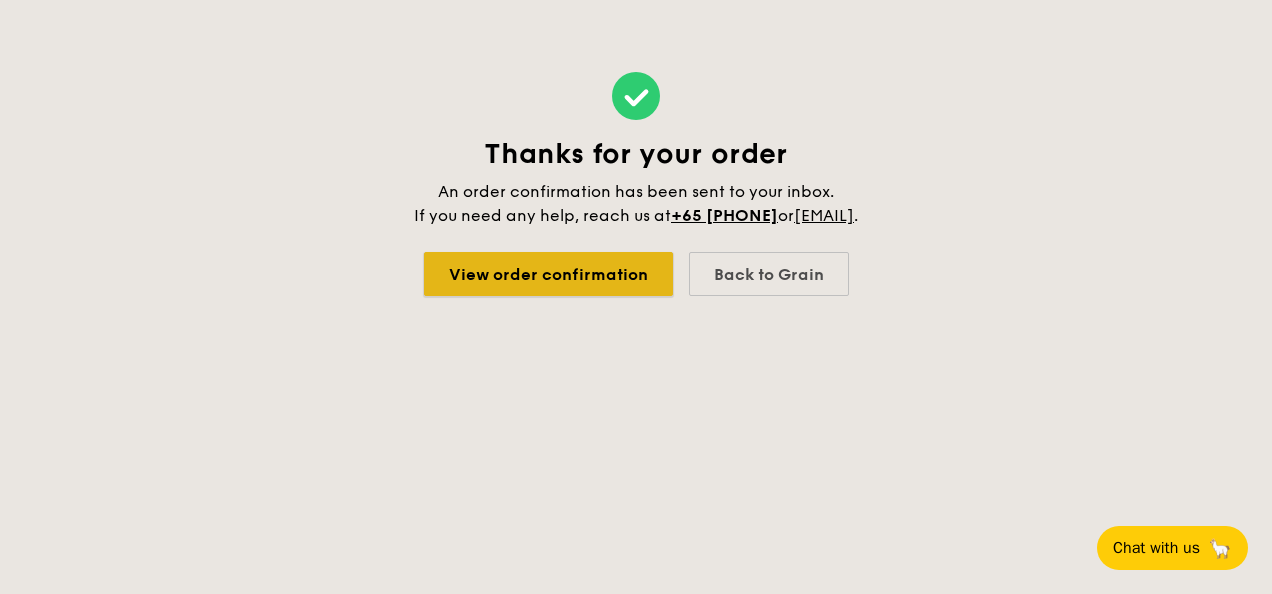 click on "View order confirmation" at bounding box center (548, 274) 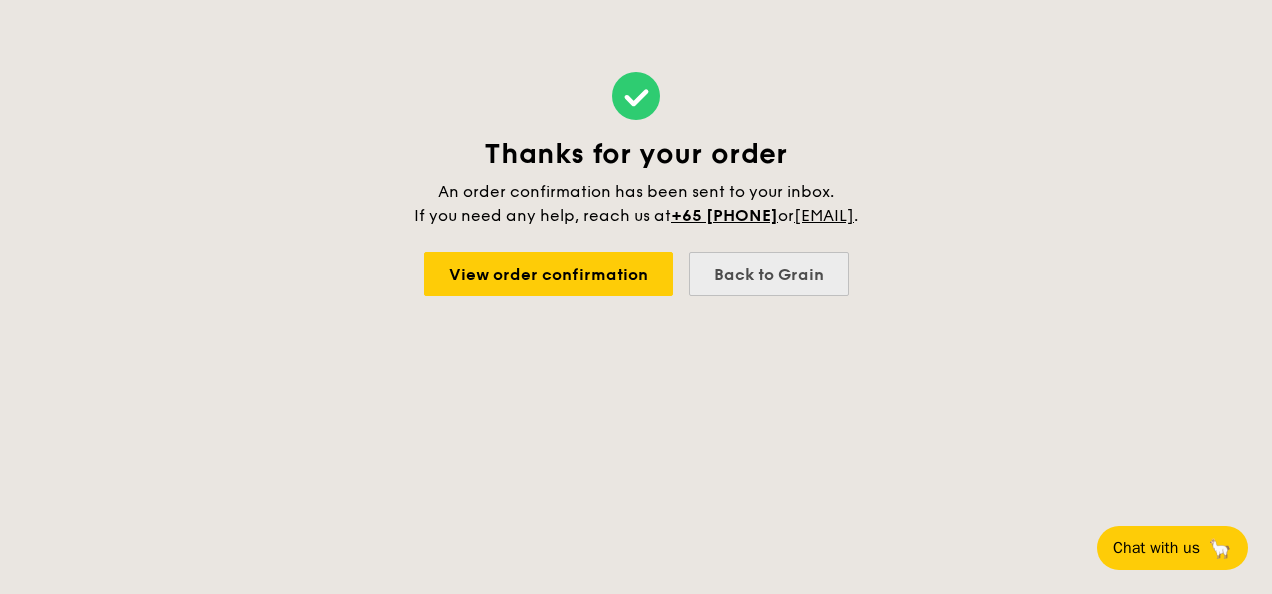 click on "Back to Grain" at bounding box center [769, 274] 